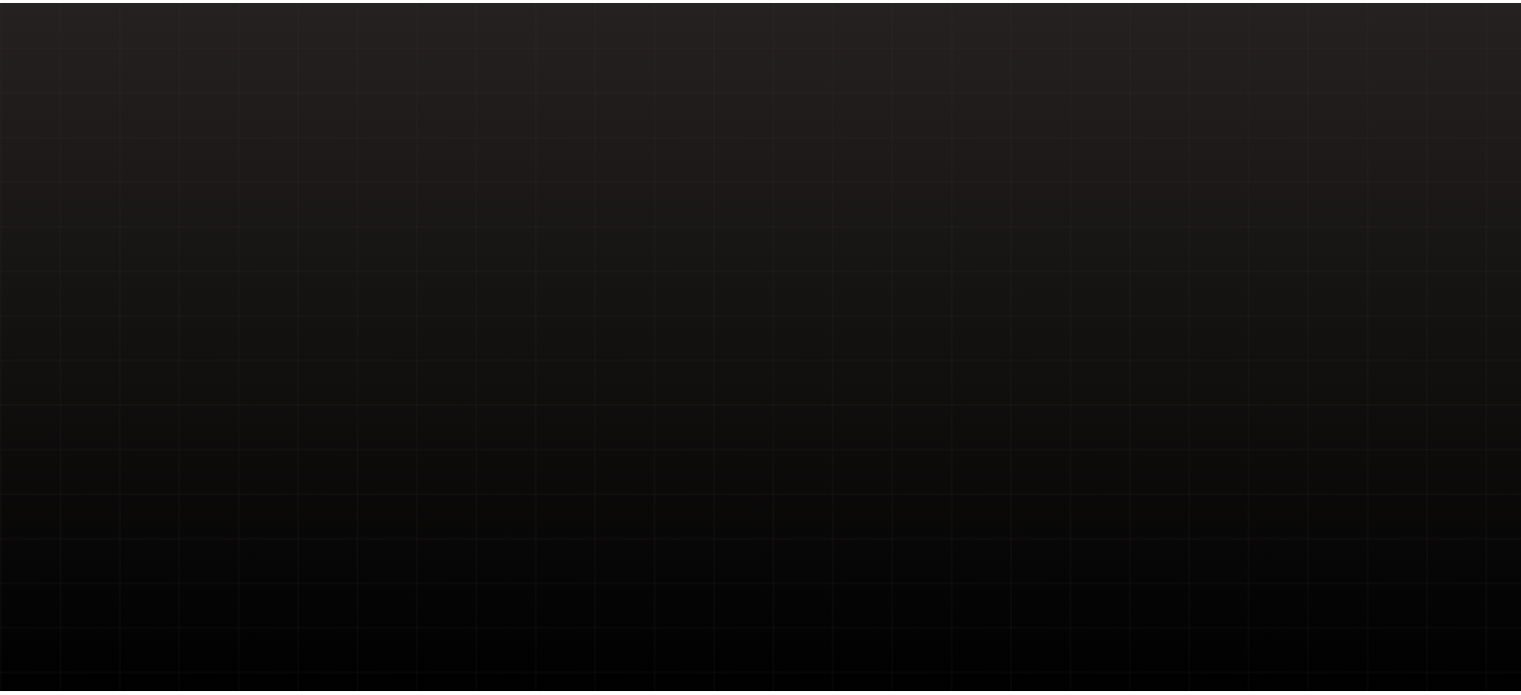 scroll, scrollTop: 0, scrollLeft: 0, axis: both 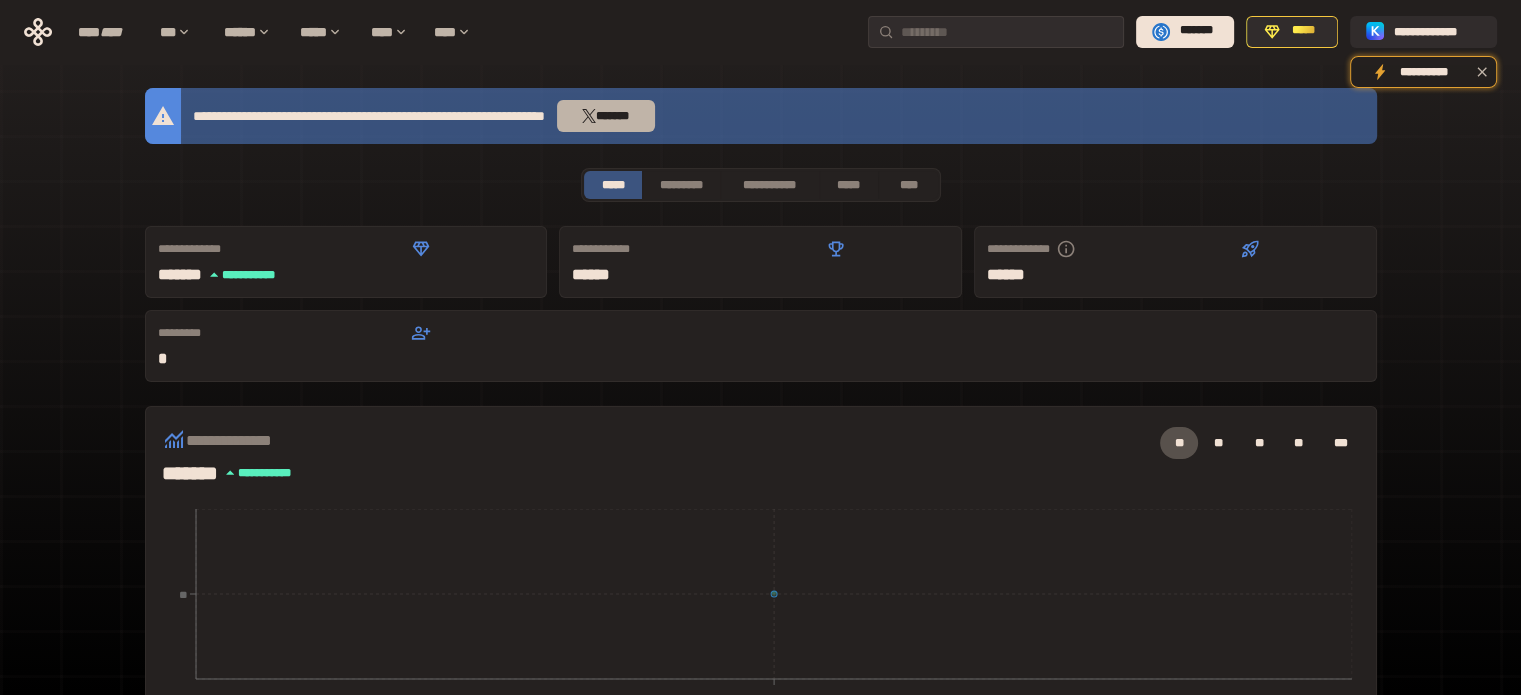 click on "*******" at bounding box center (606, 116) 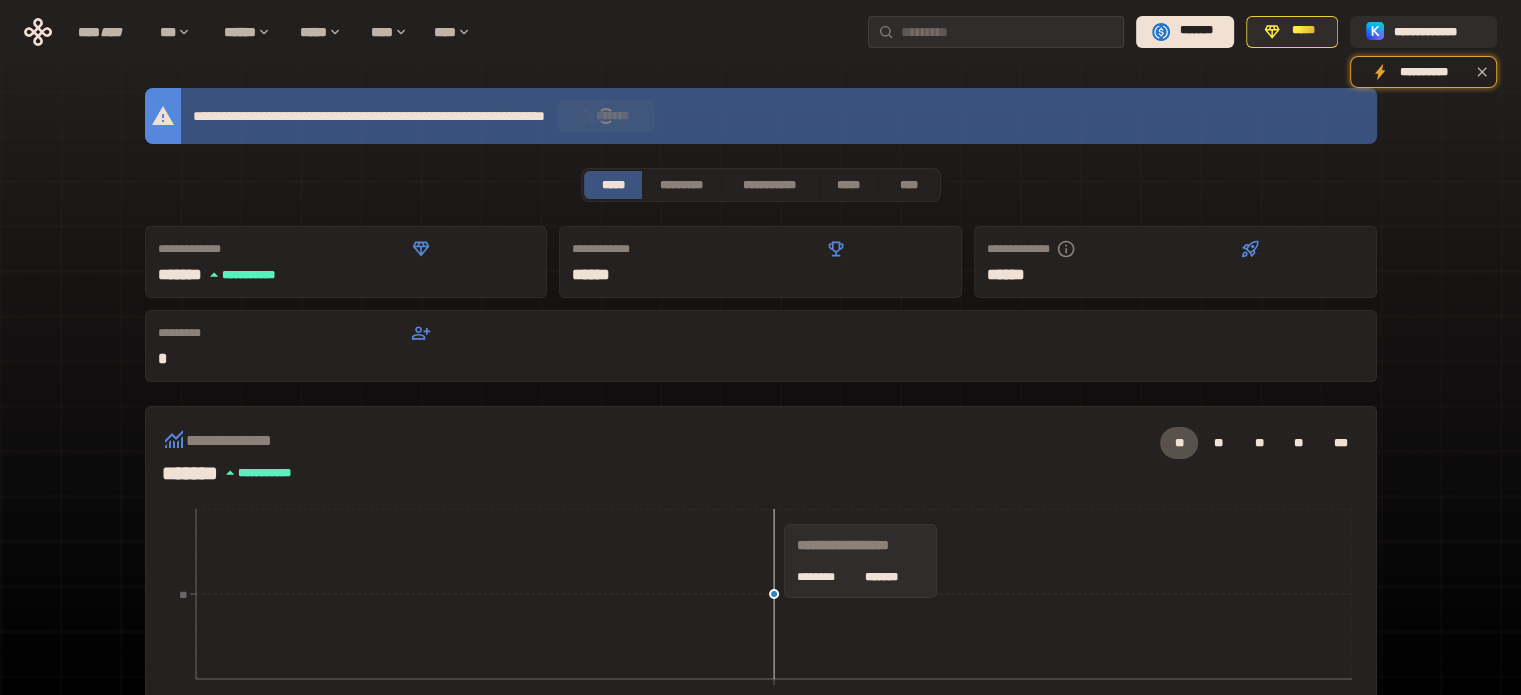 drag, startPoint x: 1094, startPoint y: 515, endPoint x: 1269, endPoint y: 468, distance: 181.20154 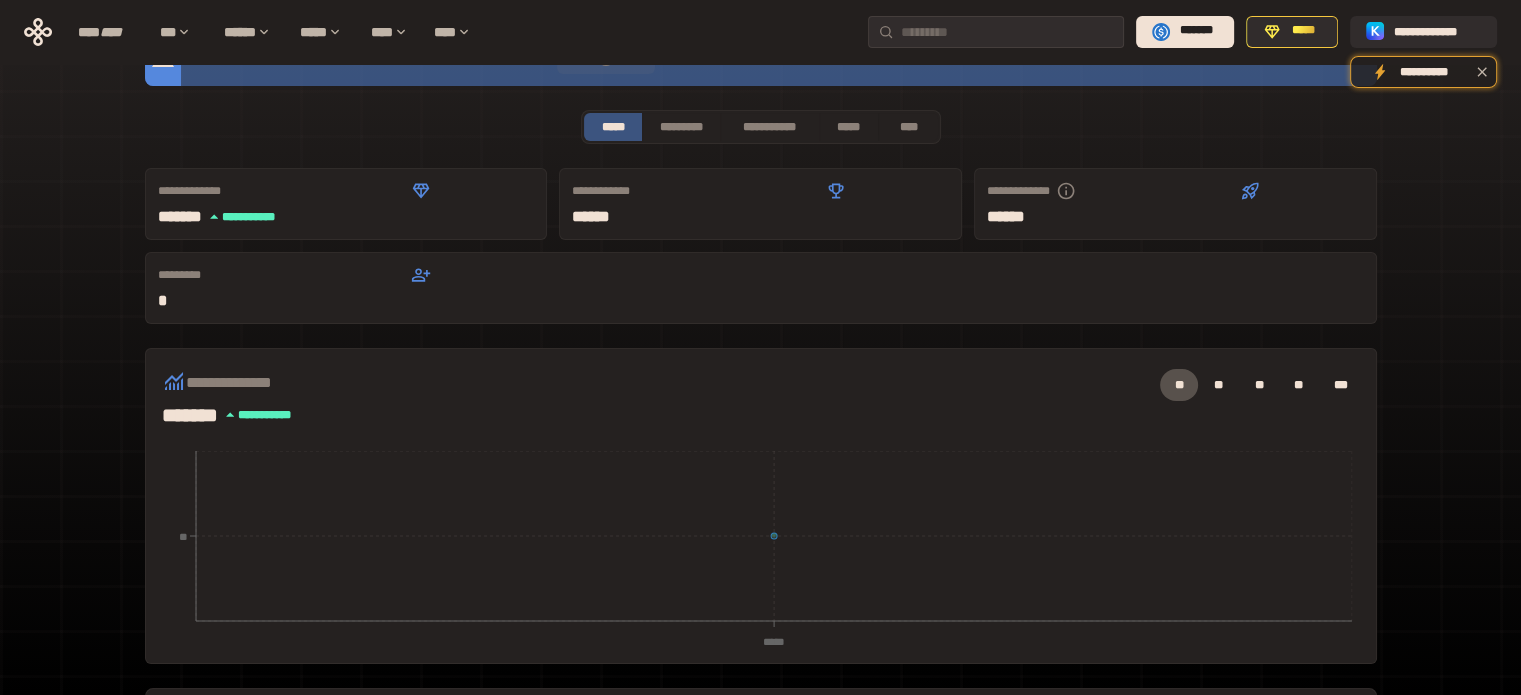 scroll, scrollTop: 0, scrollLeft: 0, axis: both 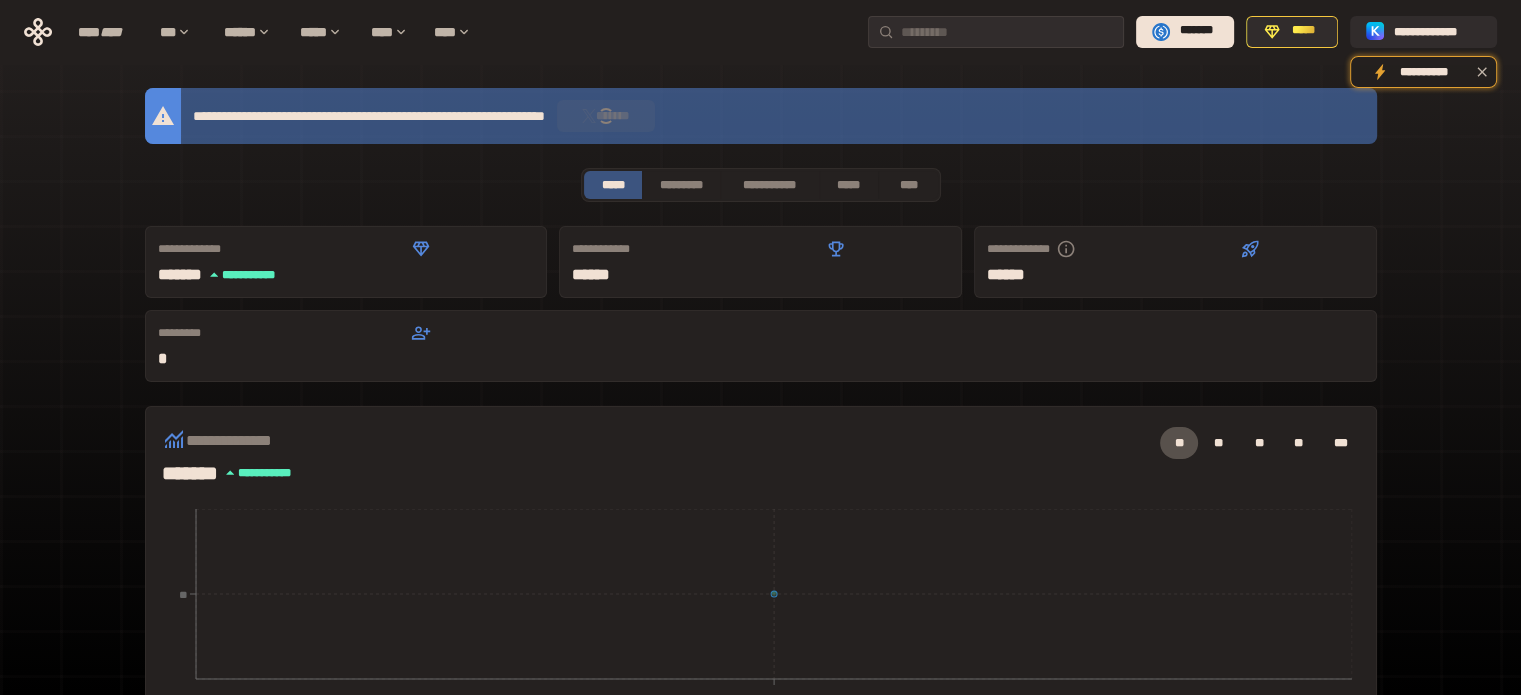drag, startPoint x: 455, startPoint y: 184, endPoint x: 480, endPoint y: 185, distance: 25.019993 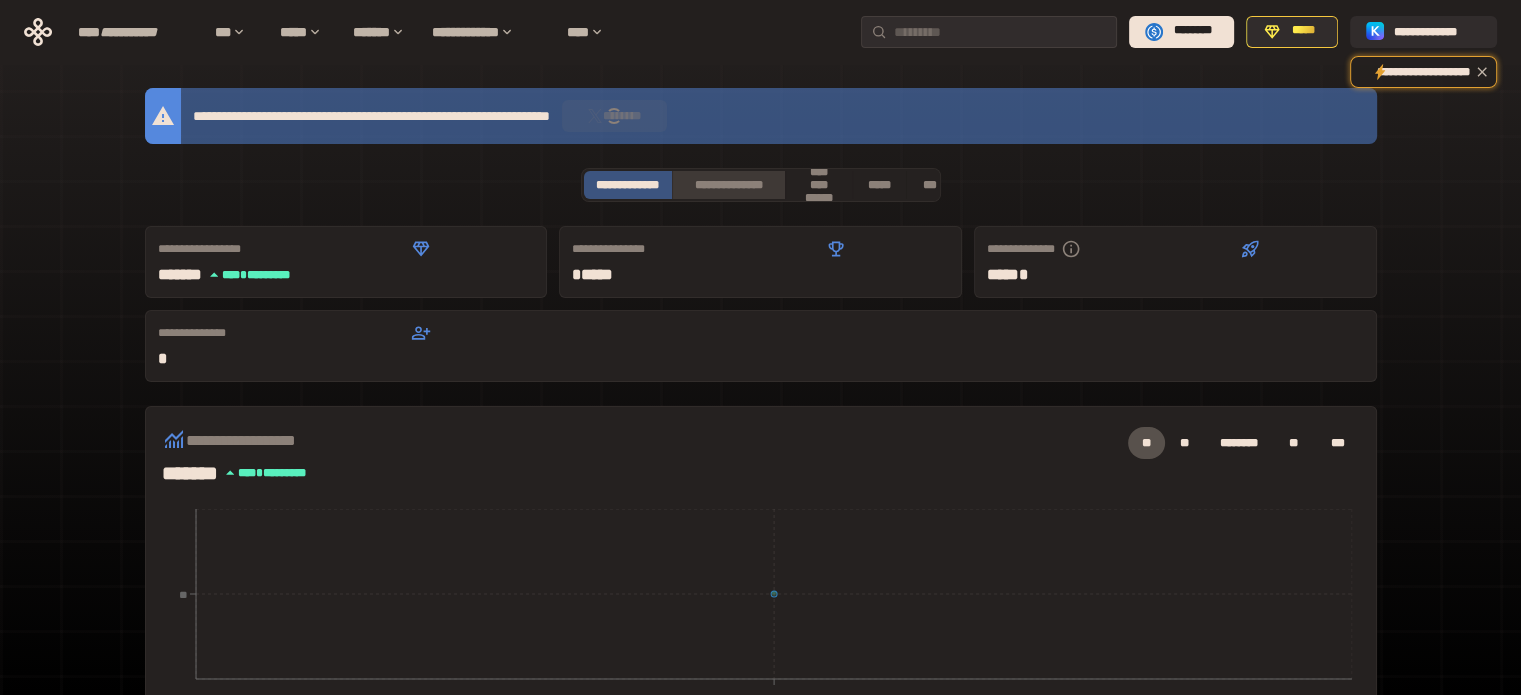 click on "**********" at bounding box center [729, 185] 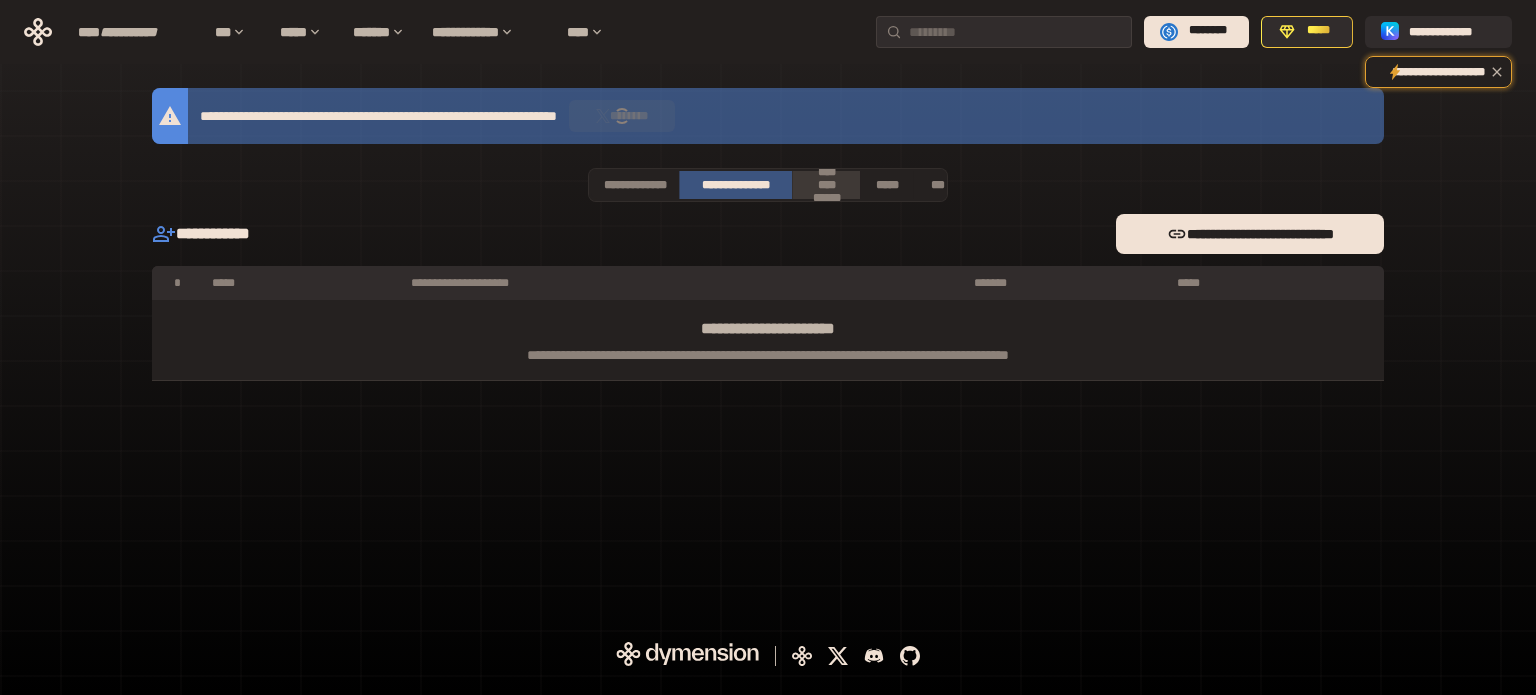 click on "**********" at bounding box center (827, 185) 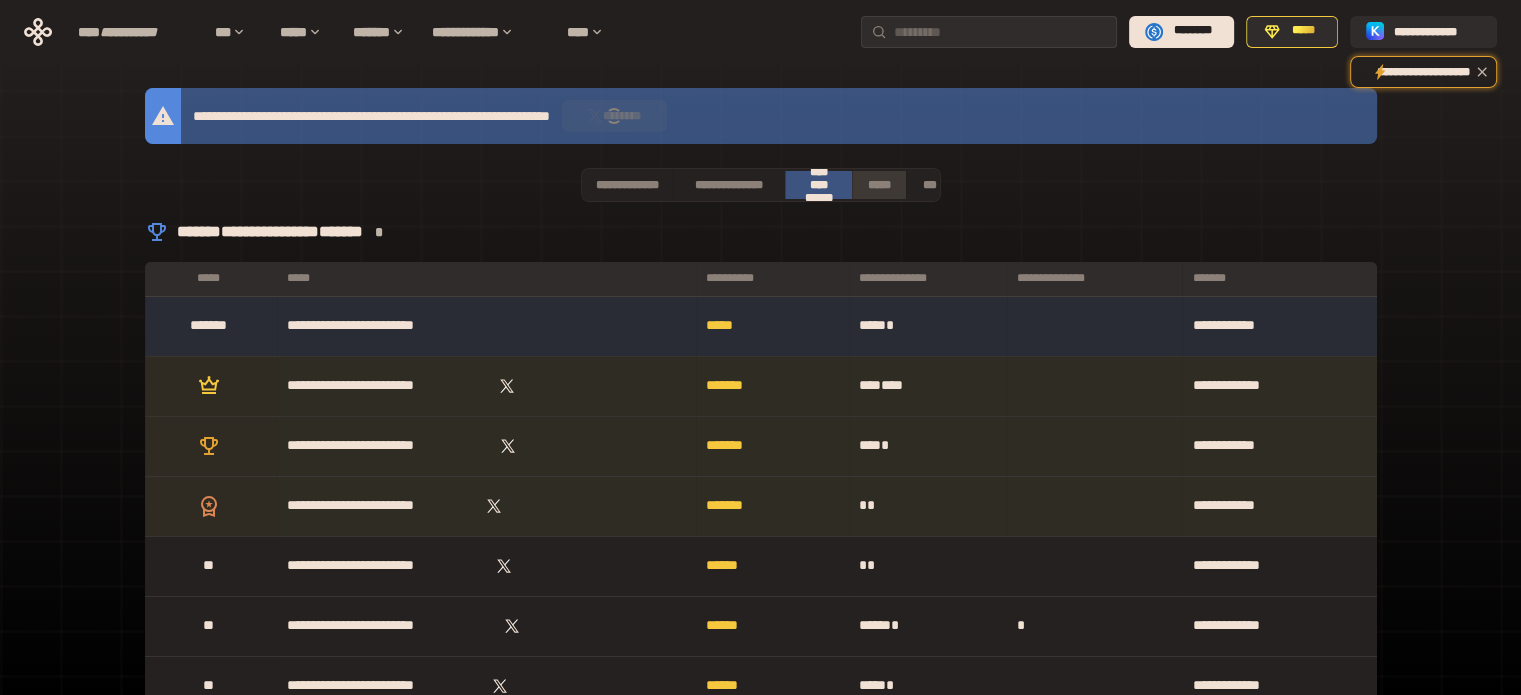 click on "*****" at bounding box center (878, 185) 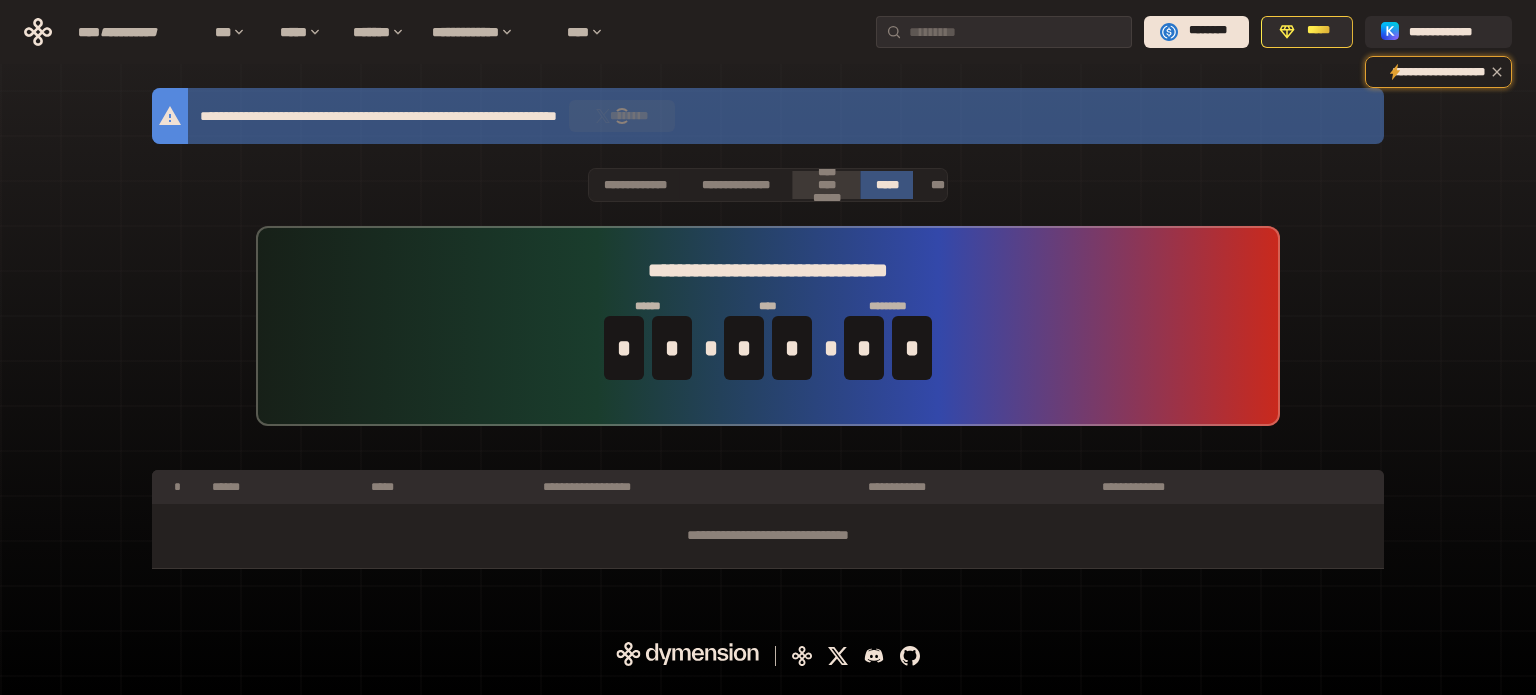 click on "**********" at bounding box center (827, 185) 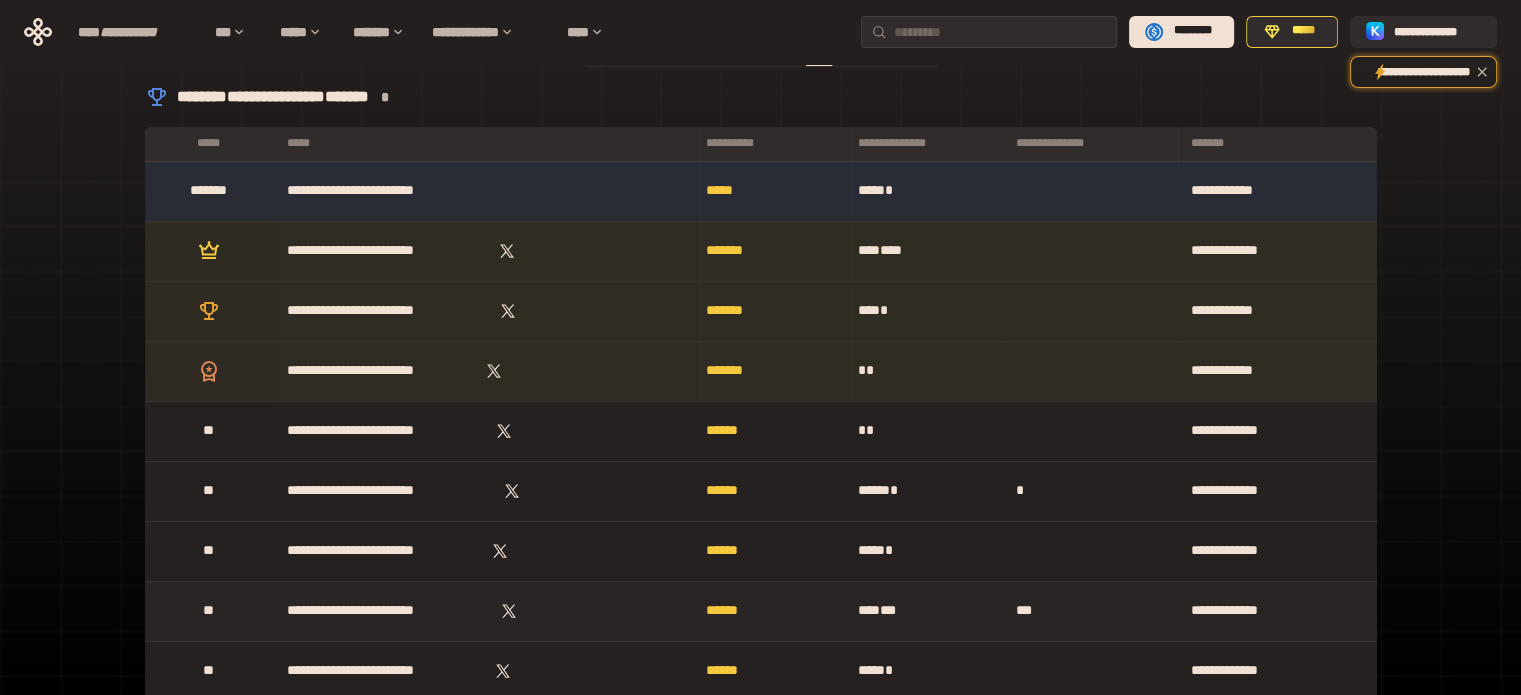 scroll, scrollTop: 0, scrollLeft: 0, axis: both 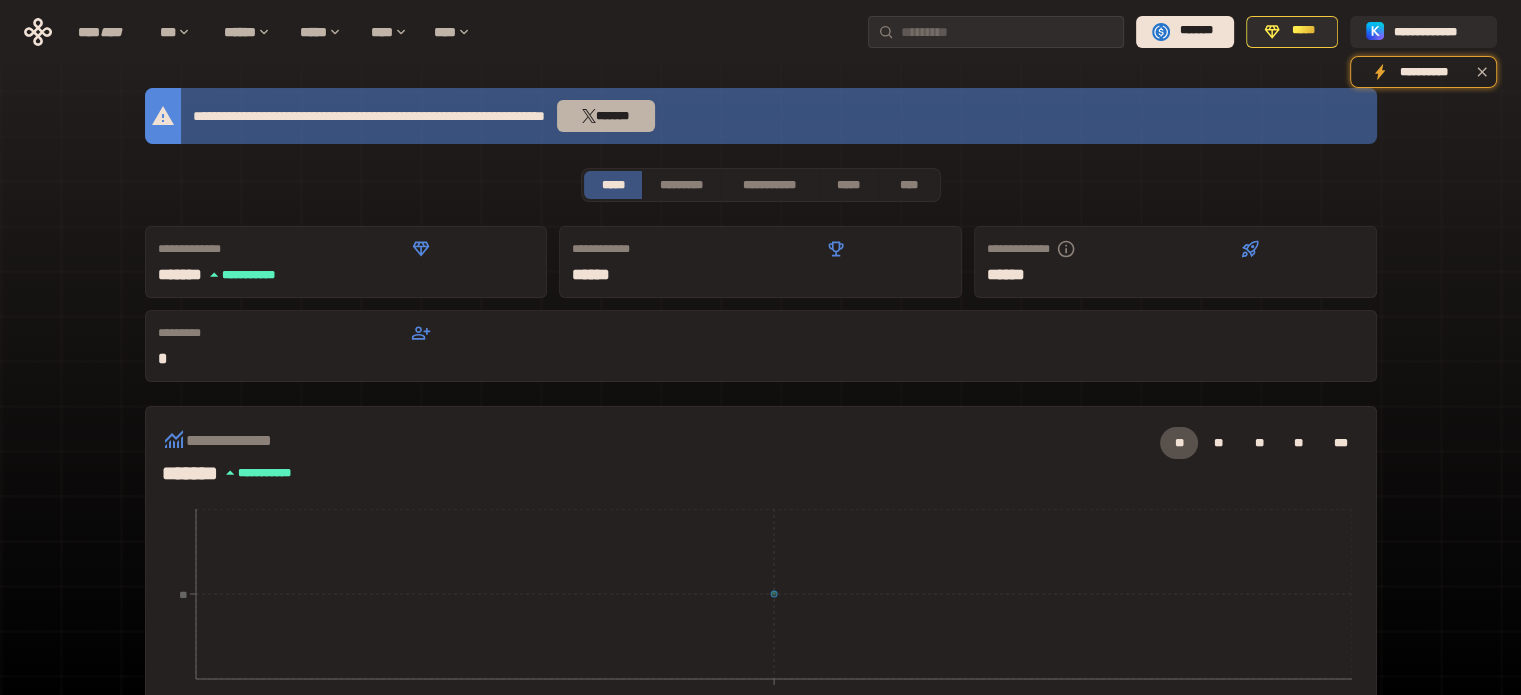 click on "*******" at bounding box center [606, 116] 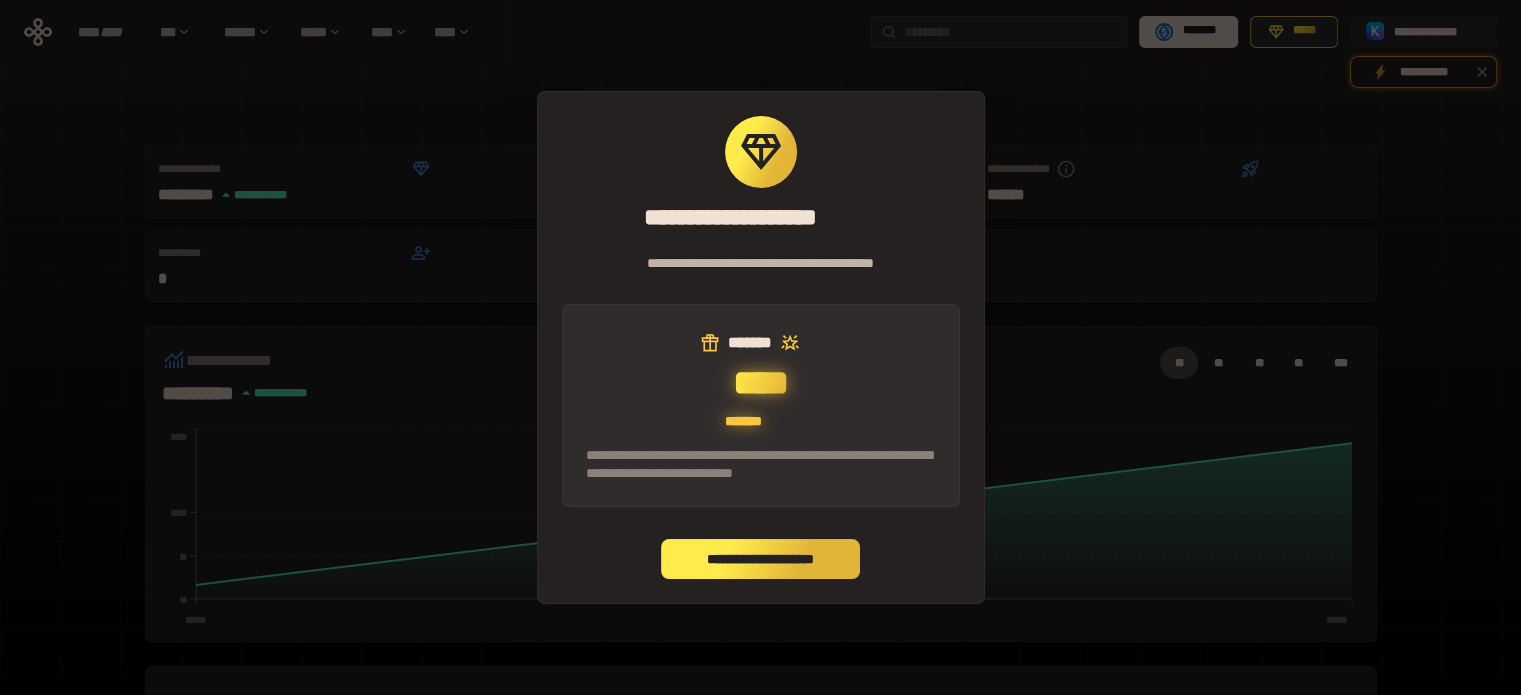 click on "**********" at bounding box center (761, 559) 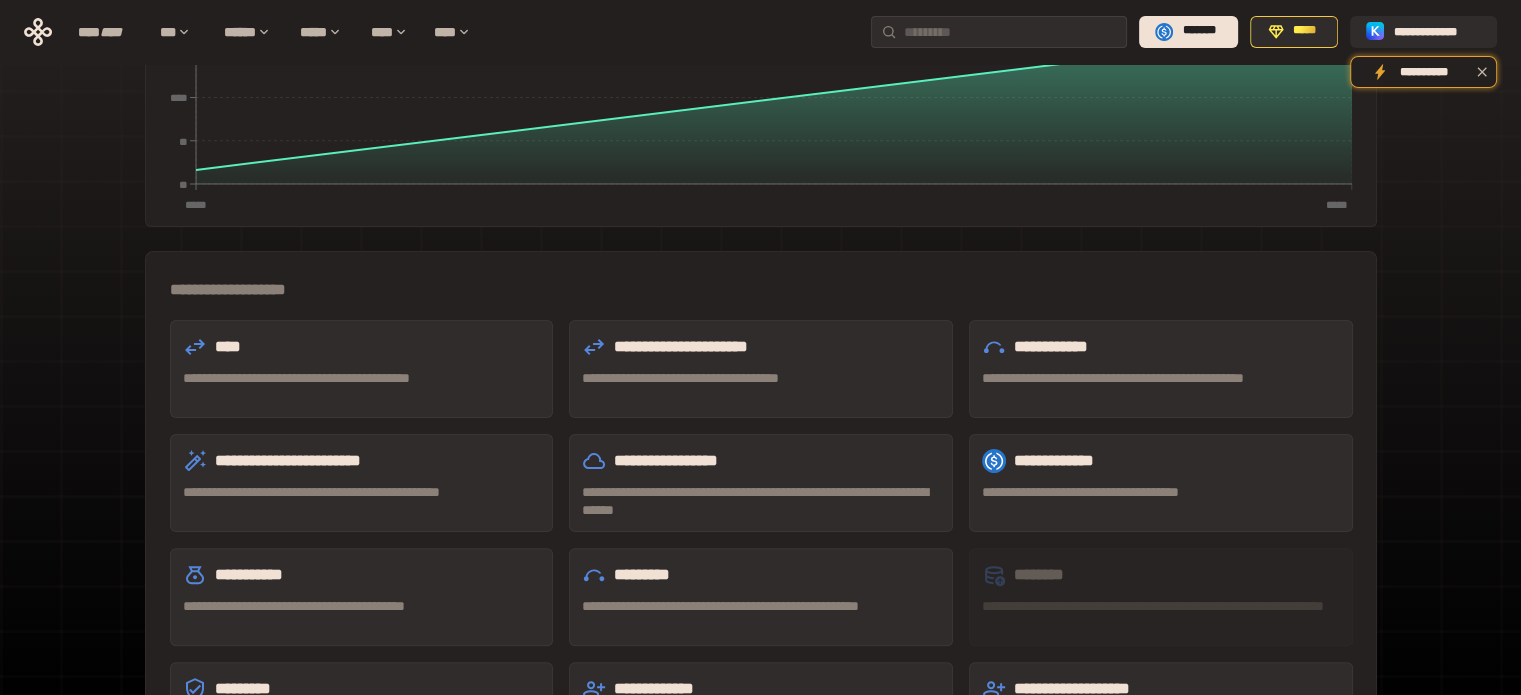 scroll, scrollTop: 509, scrollLeft: 0, axis: vertical 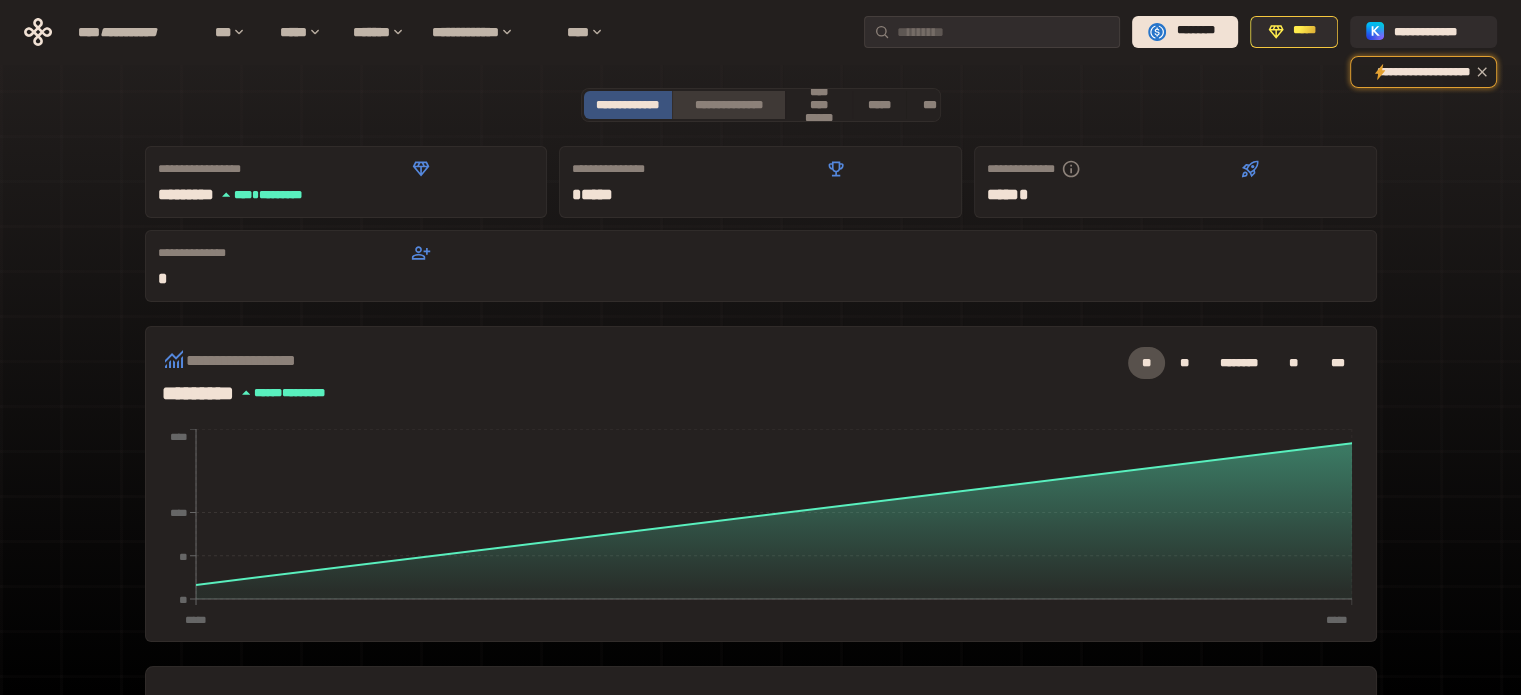 click on "**********" at bounding box center (728, 105) 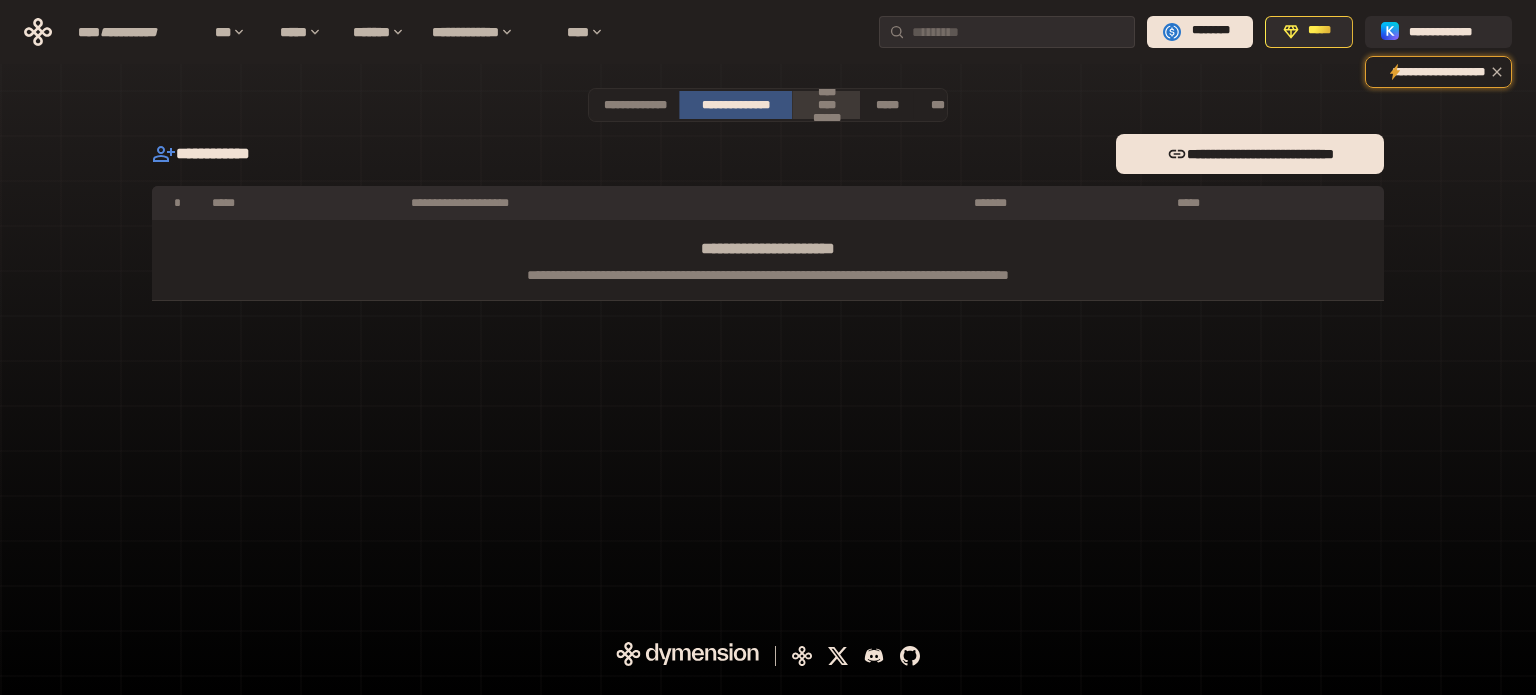 click on "**********" at bounding box center (827, 105) 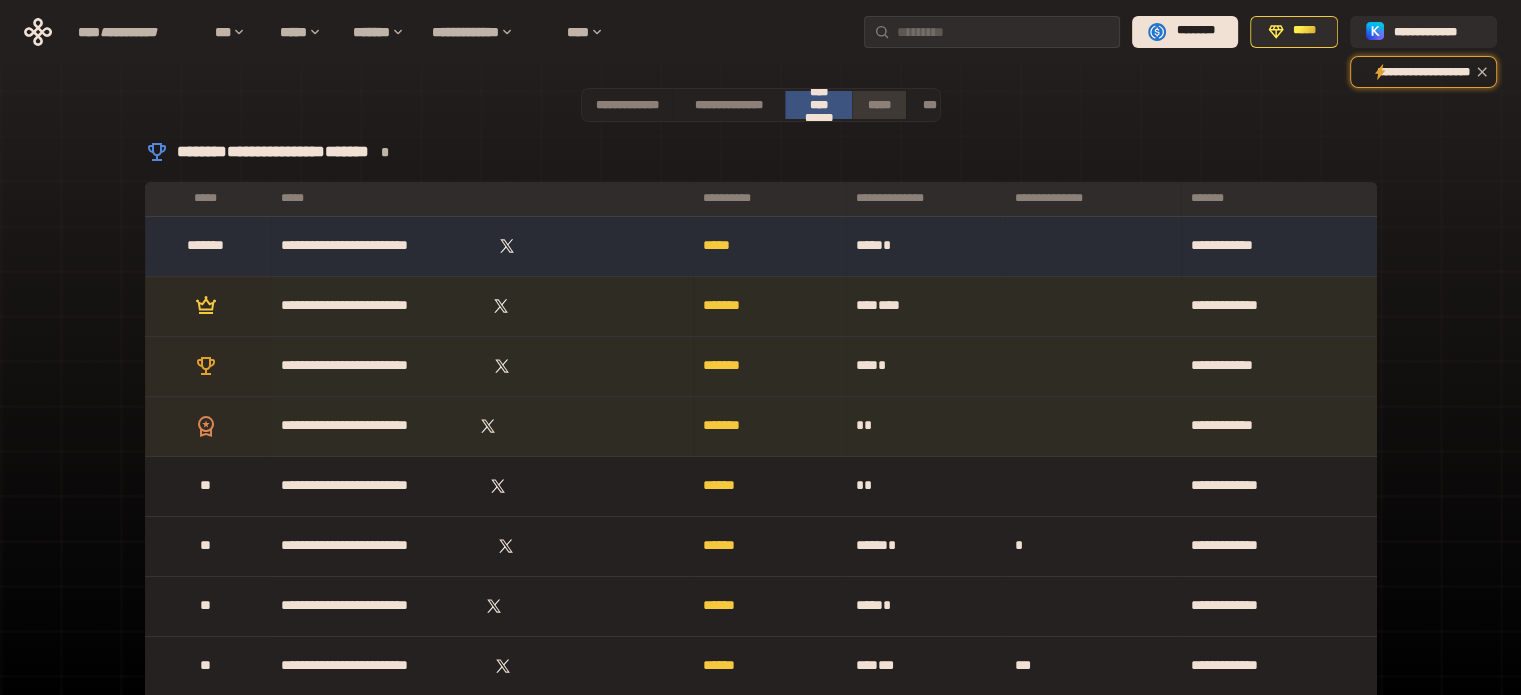 click on "*****" at bounding box center [878, 105] 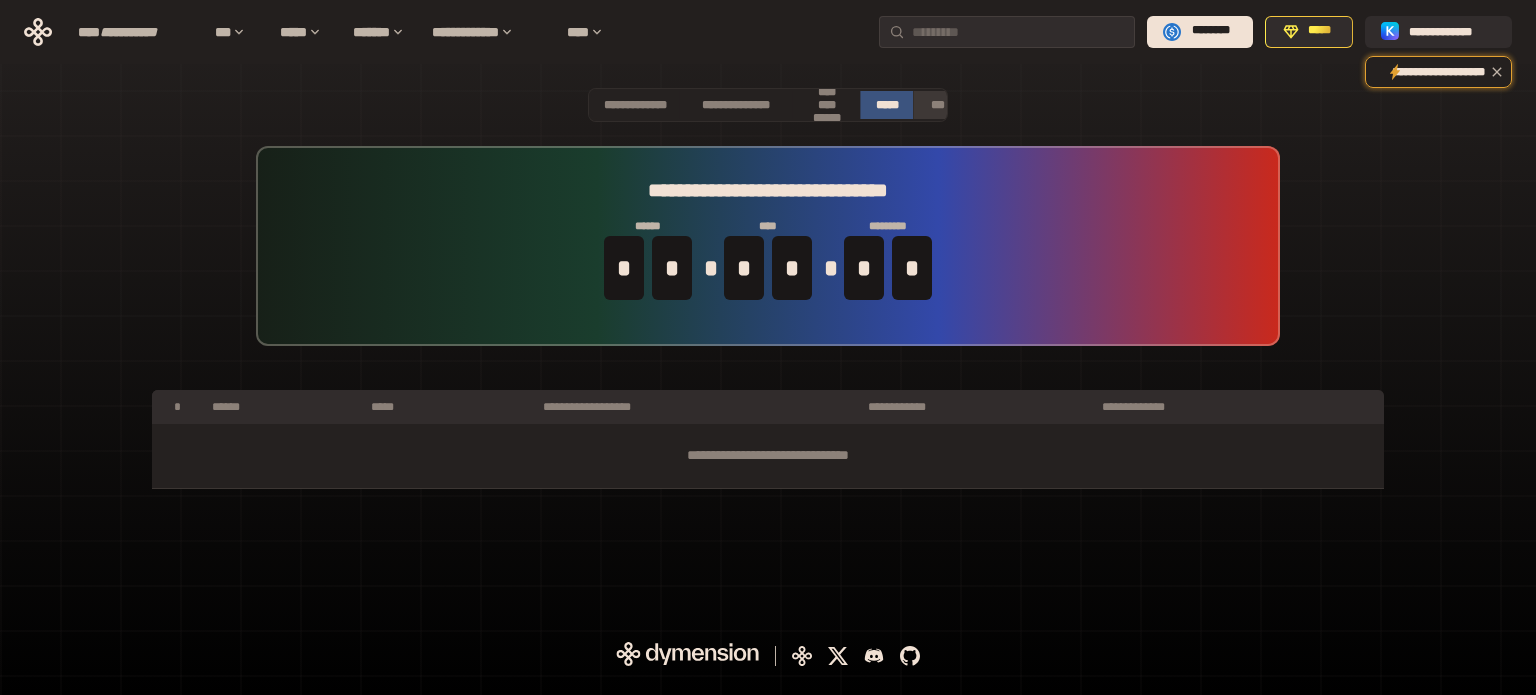 click on "***" at bounding box center (938, 105) 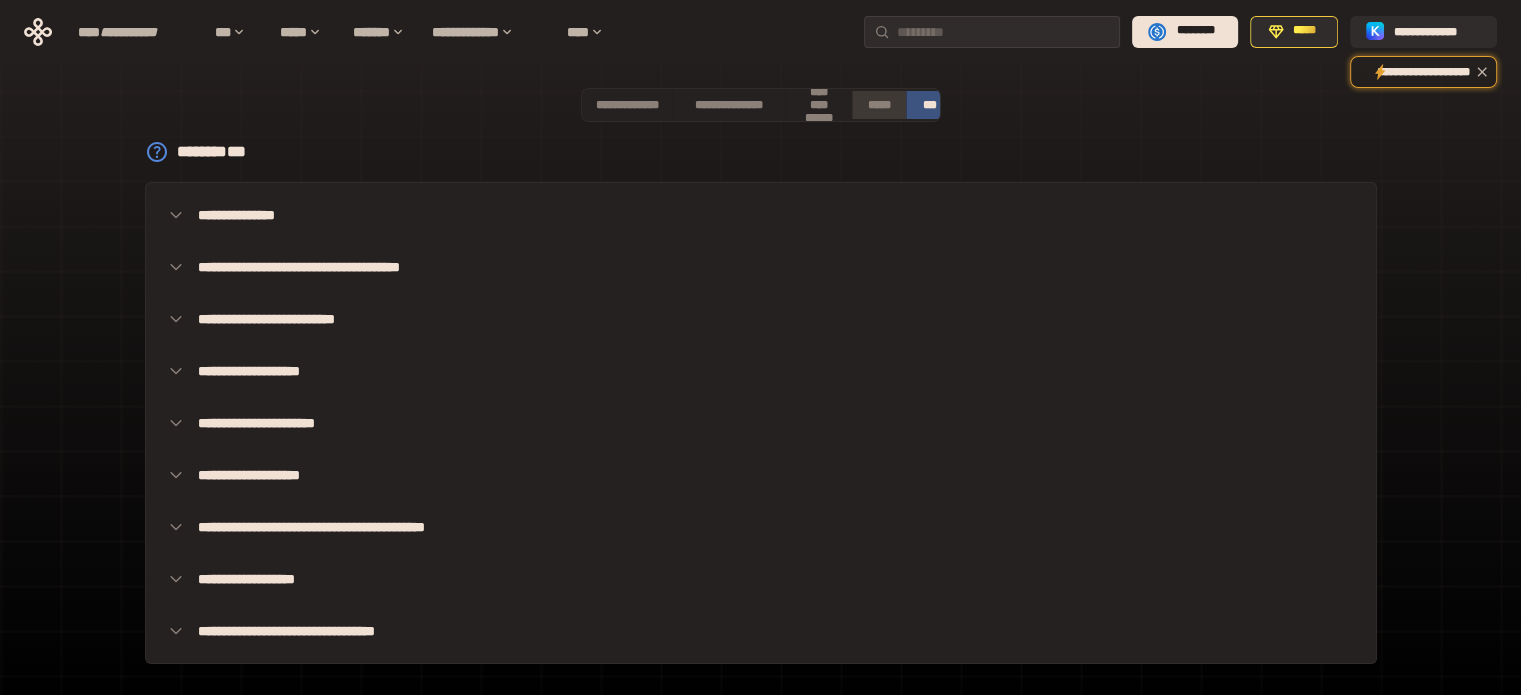 click on "*****" at bounding box center (879, 105) 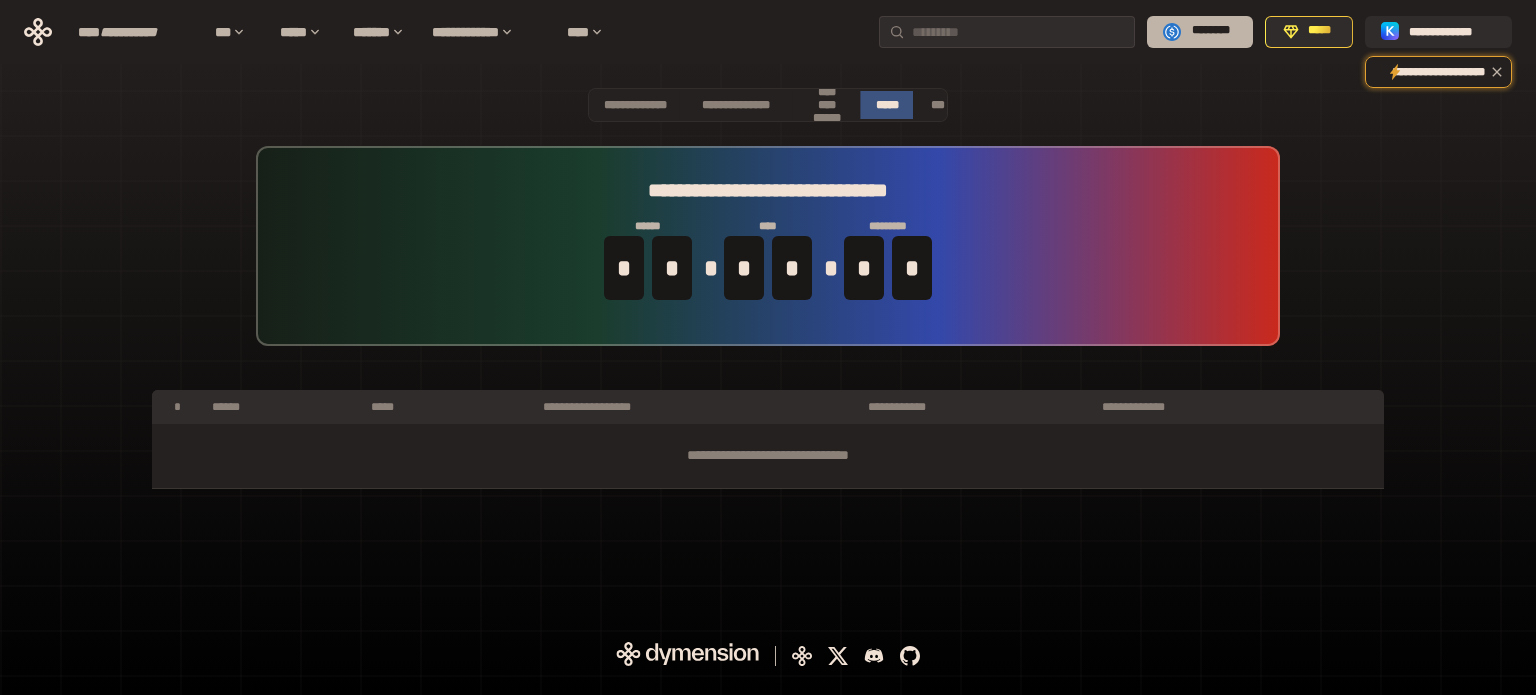 click on "********" at bounding box center (1211, 30) 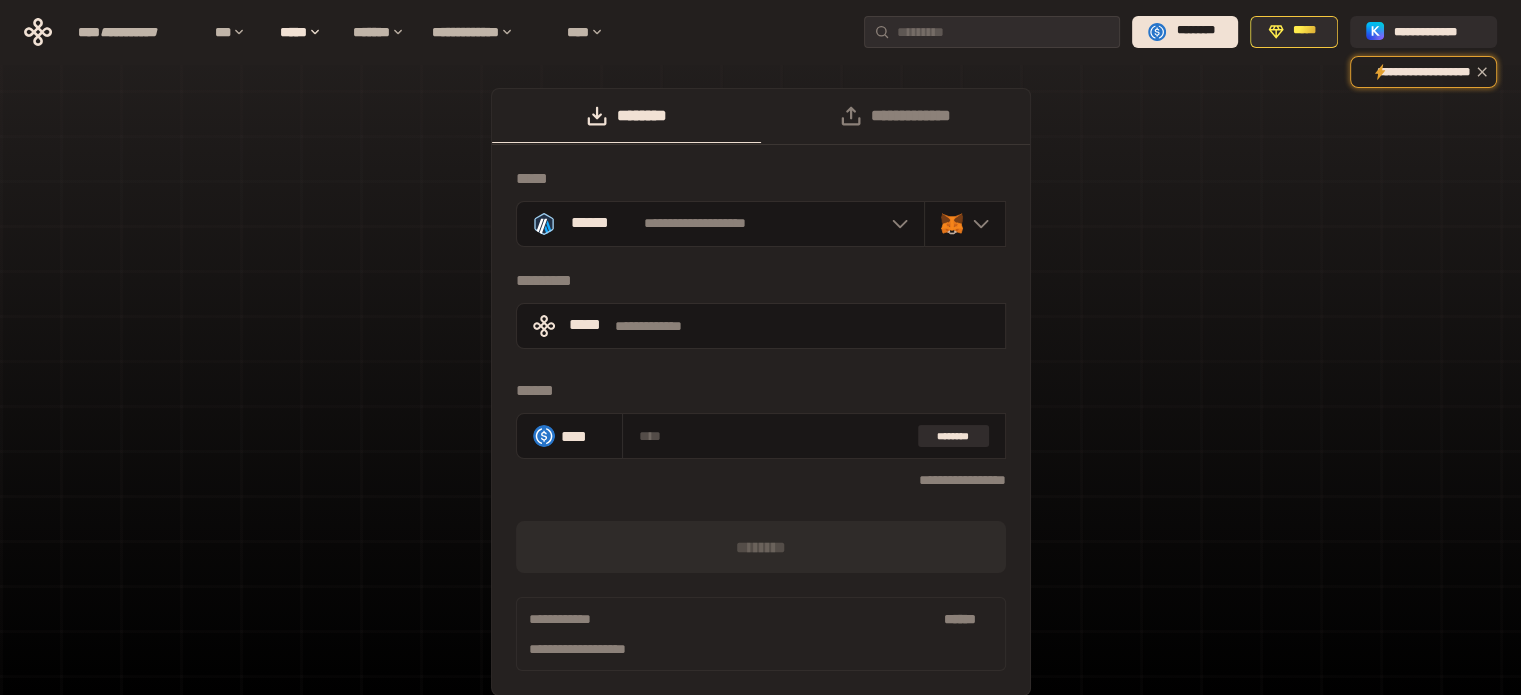 click on "**********" at bounding box center [760, 402] 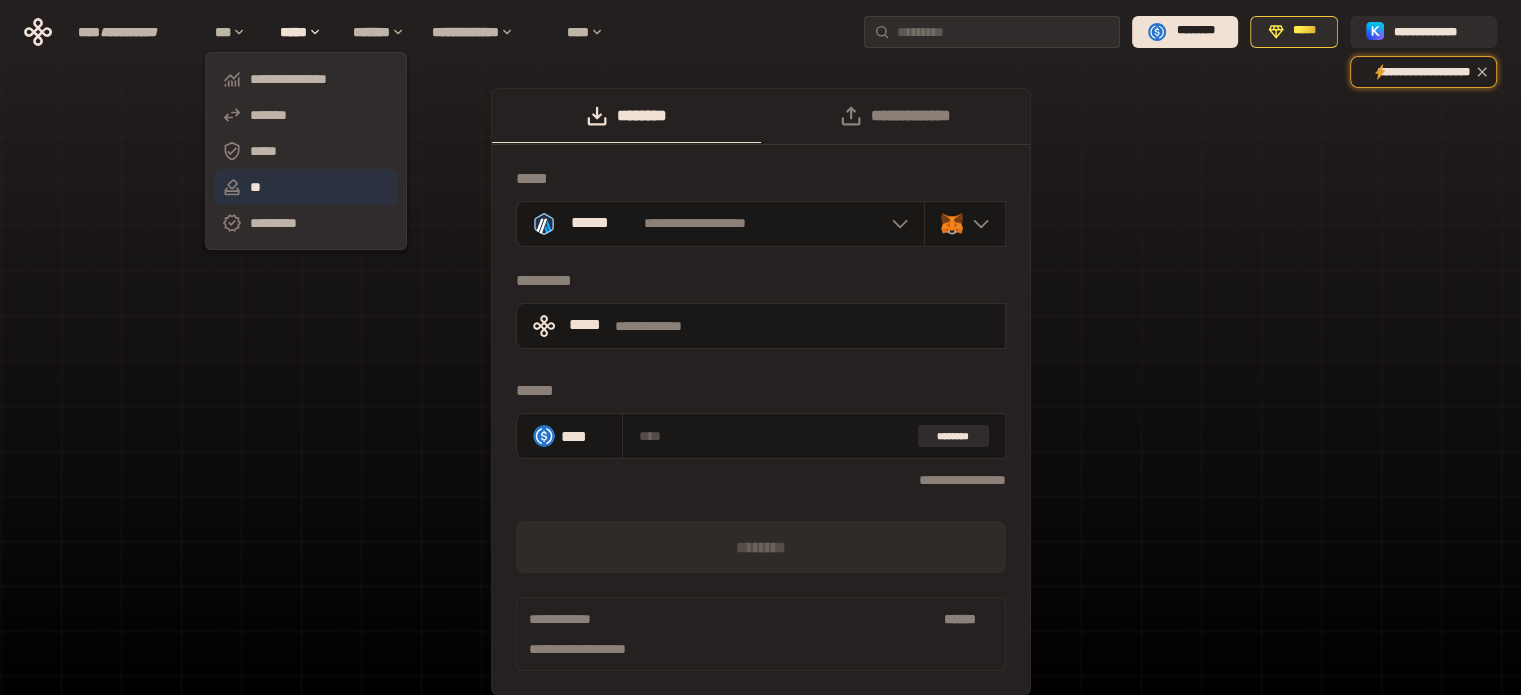 click on "**" at bounding box center [306, 187] 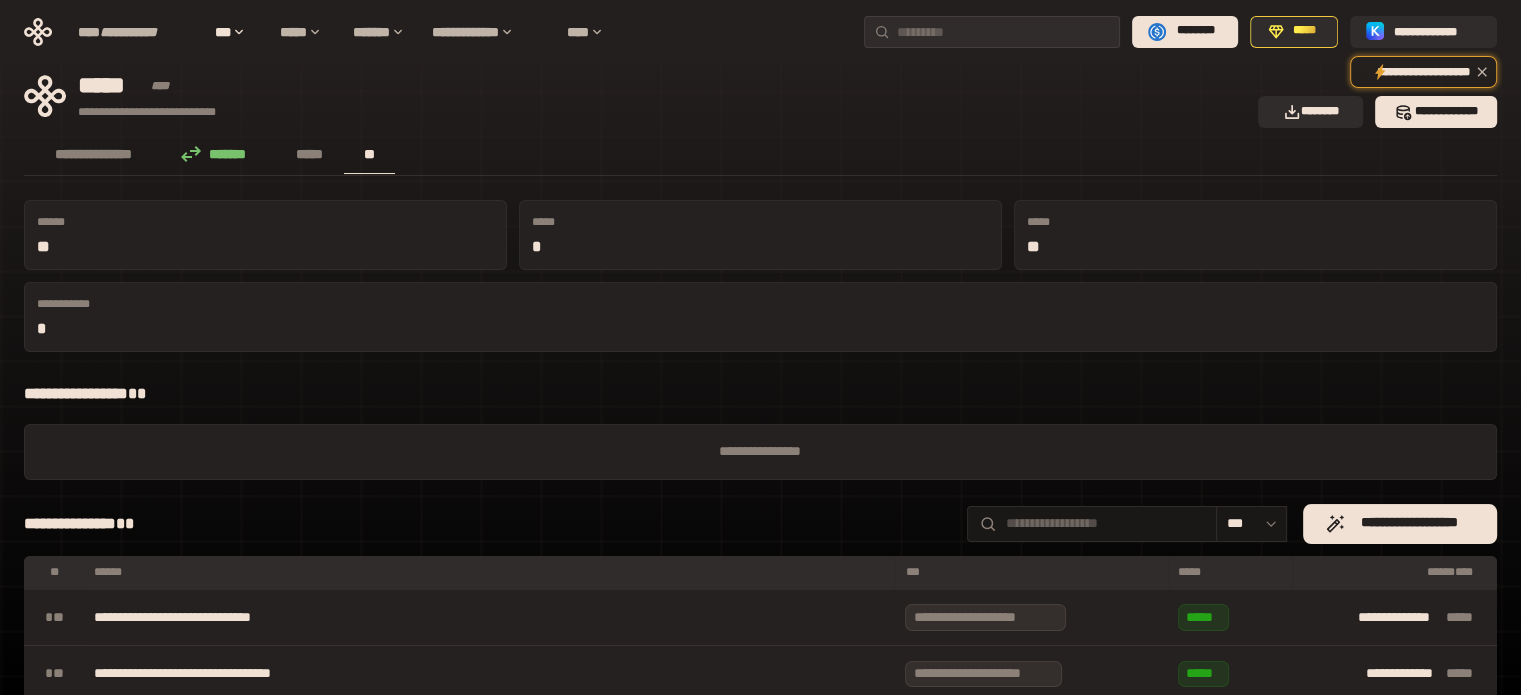 click on "**********" at bounding box center [635, 96] 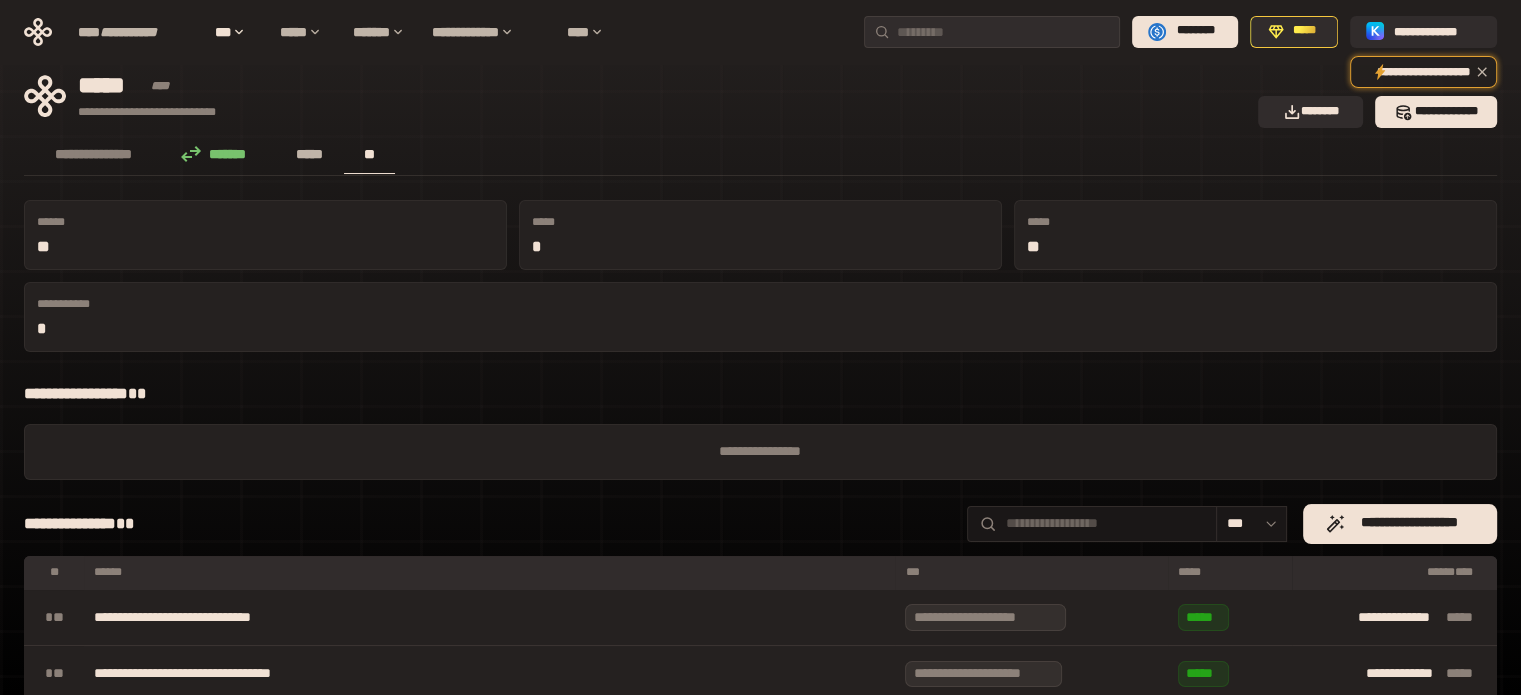 click on "*****" at bounding box center (309, 154) 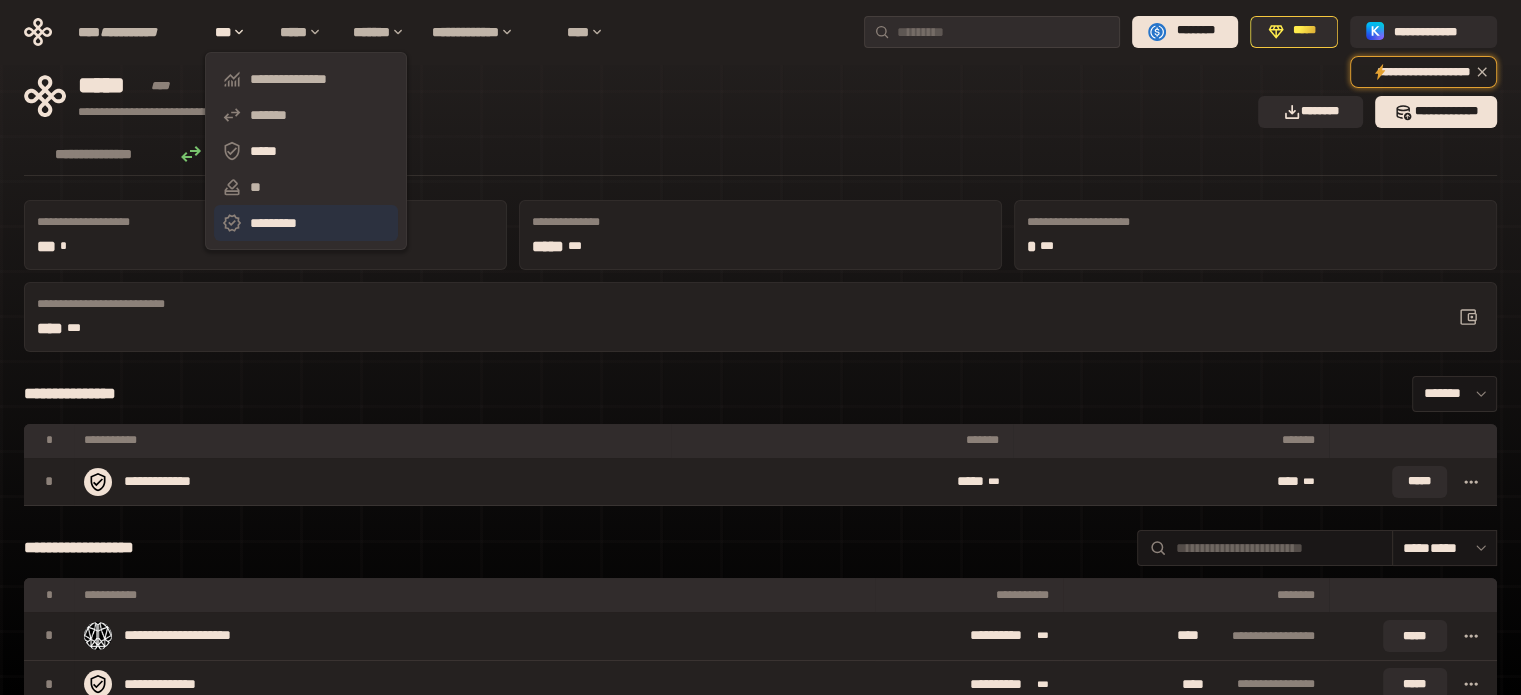 click on "*********" at bounding box center [273, 223] 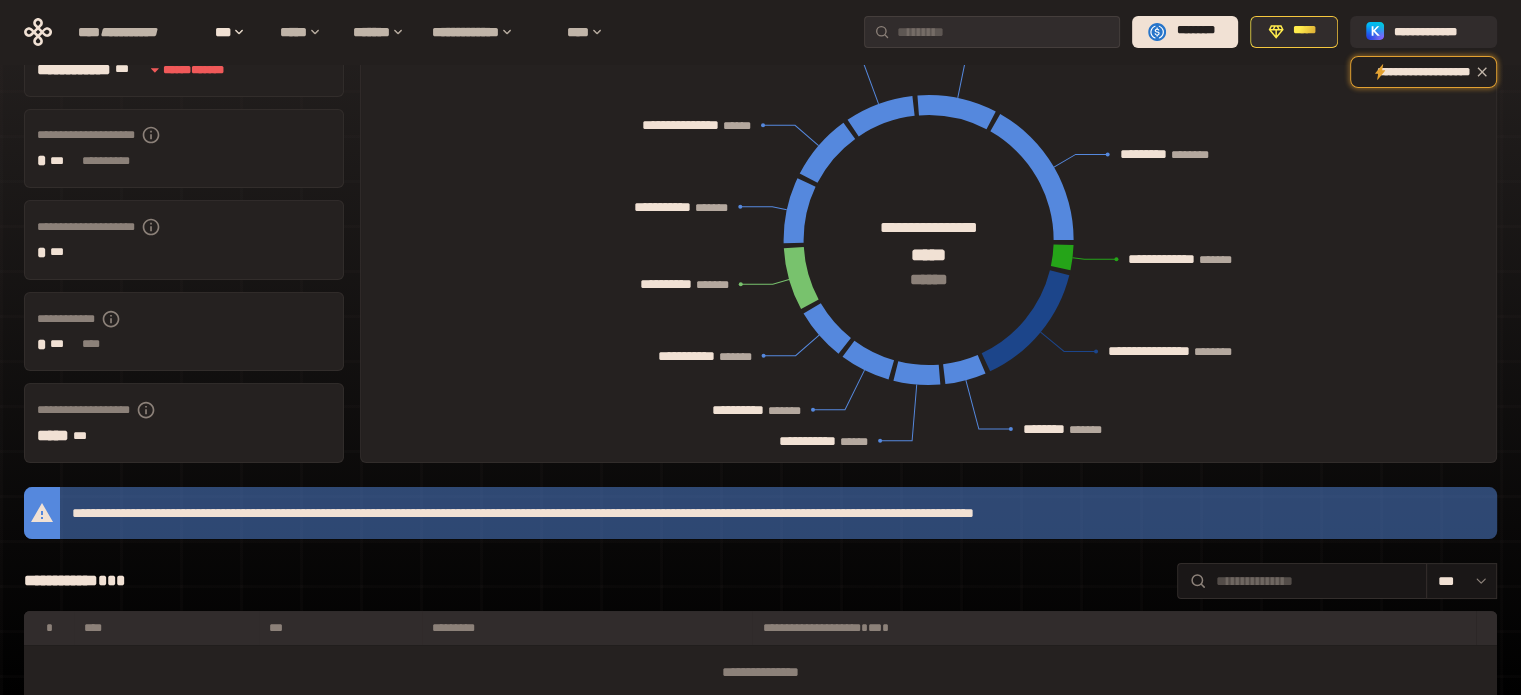 scroll, scrollTop: 0, scrollLeft: 0, axis: both 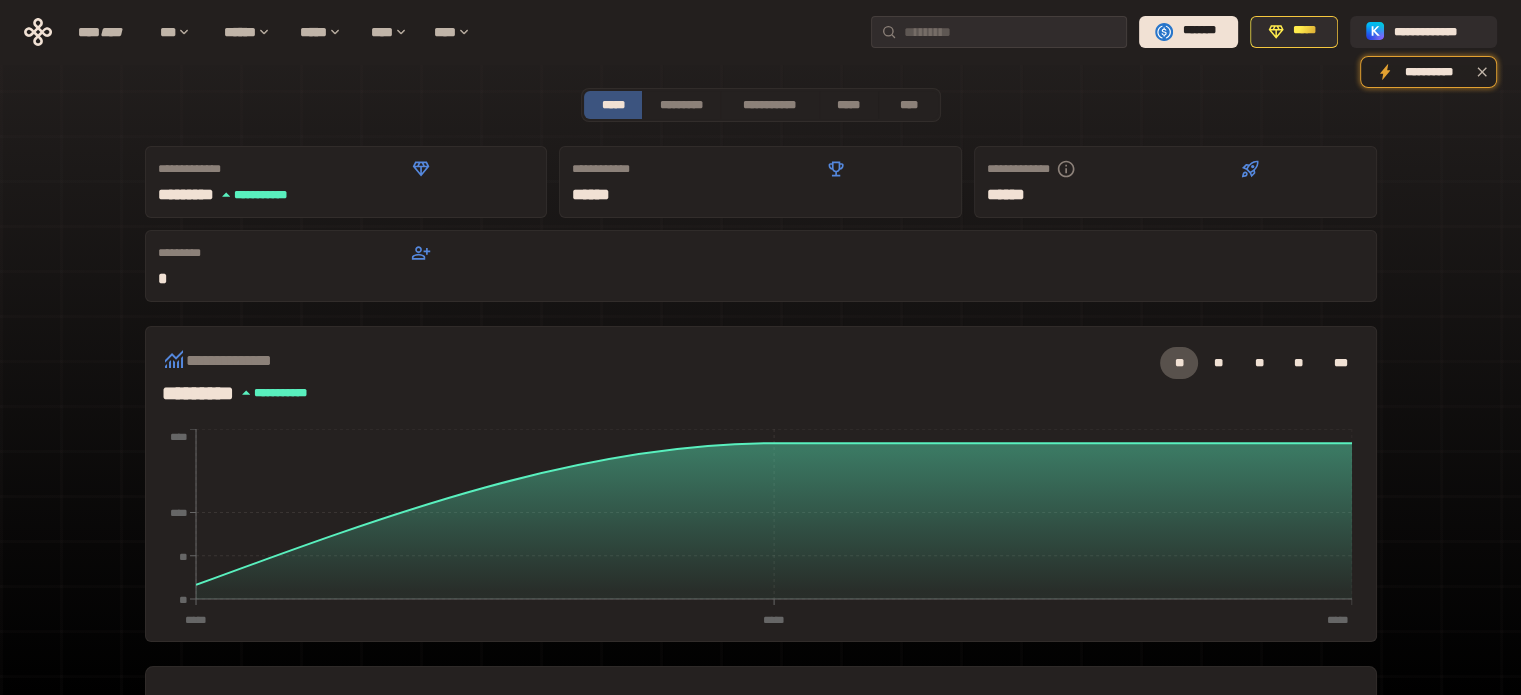 click on "**********" at bounding box center [761, 654] 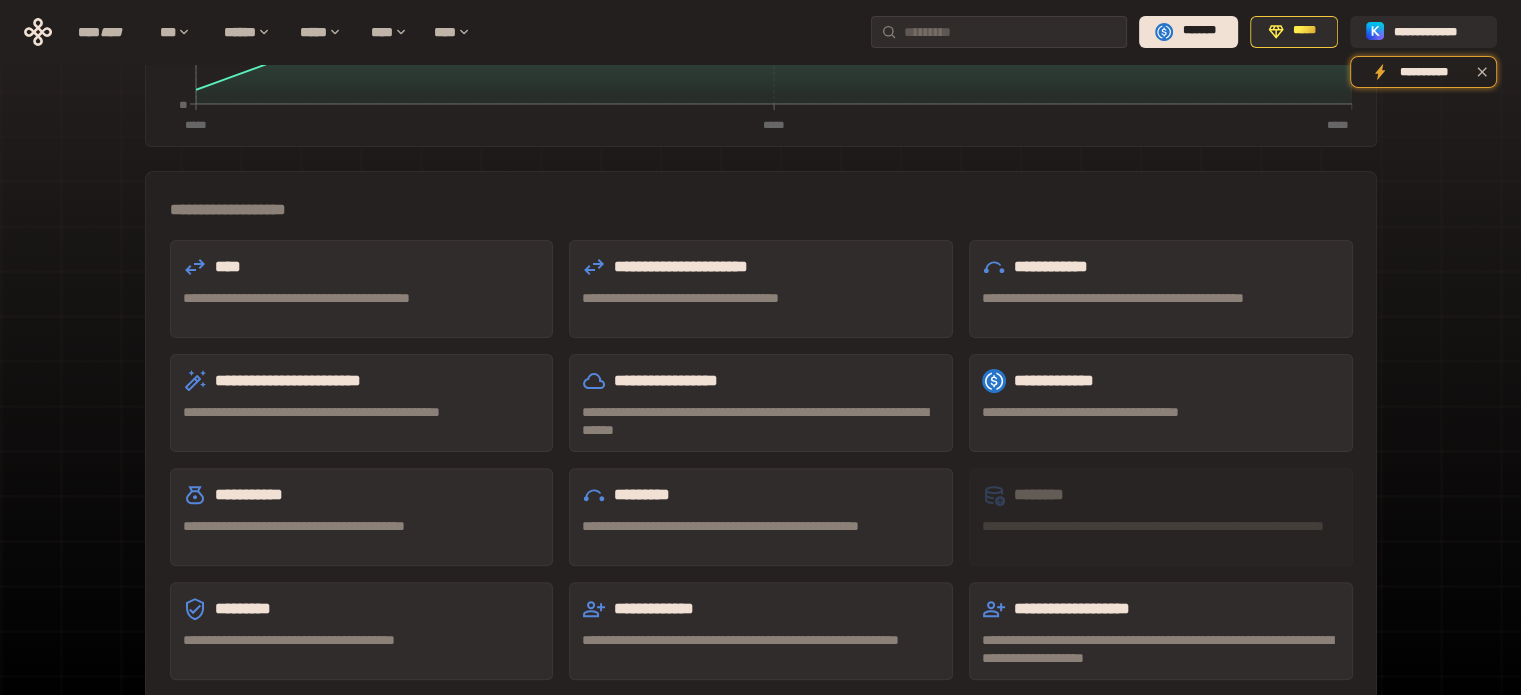 scroll, scrollTop: 502, scrollLeft: 0, axis: vertical 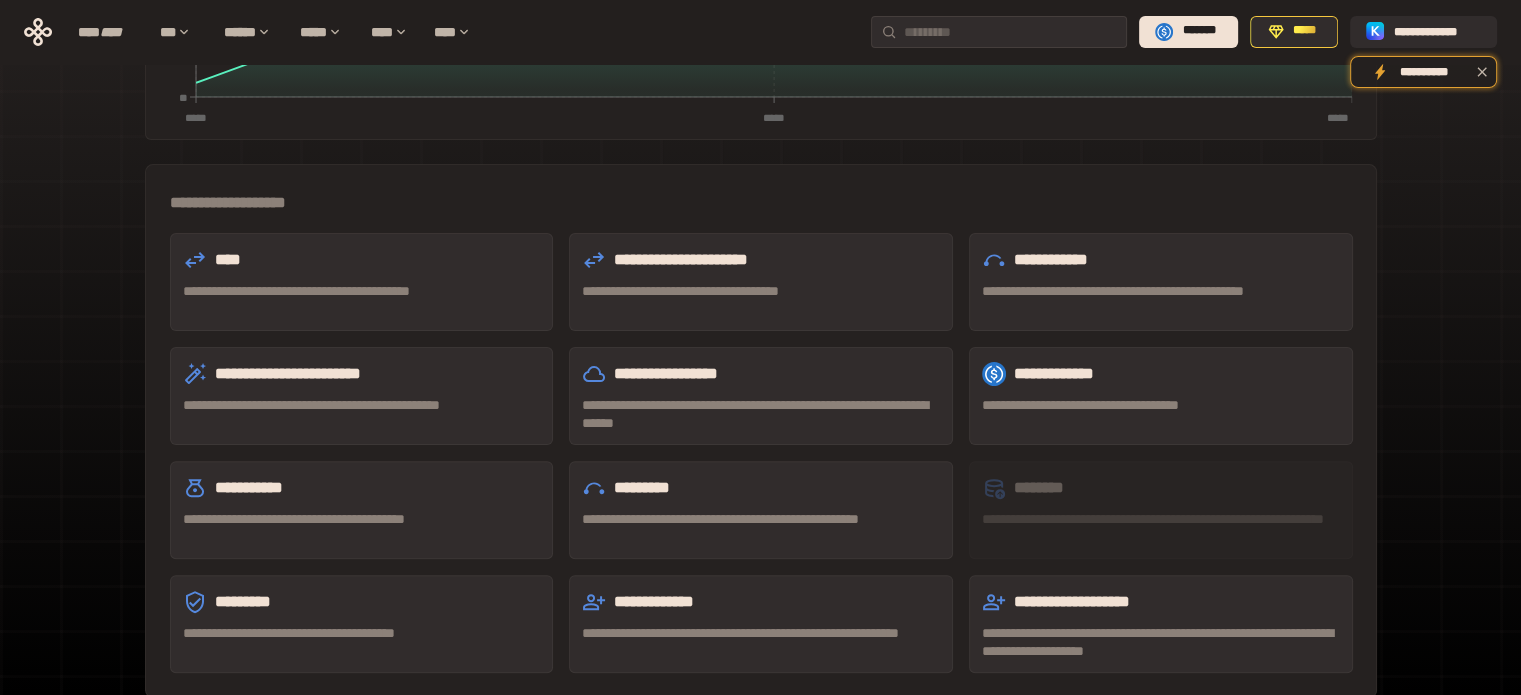 click on "**********" at bounding box center (362, 291) 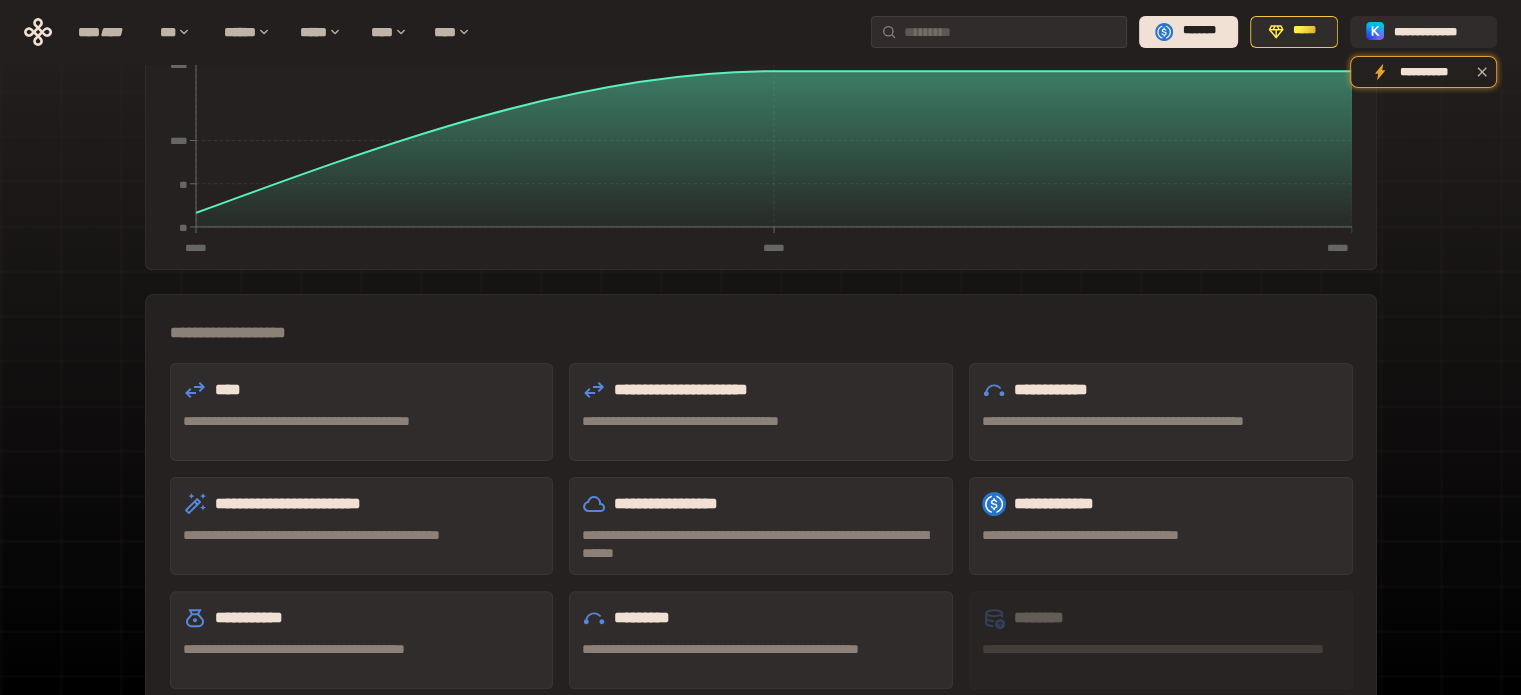 scroll, scrollTop: 372, scrollLeft: 0, axis: vertical 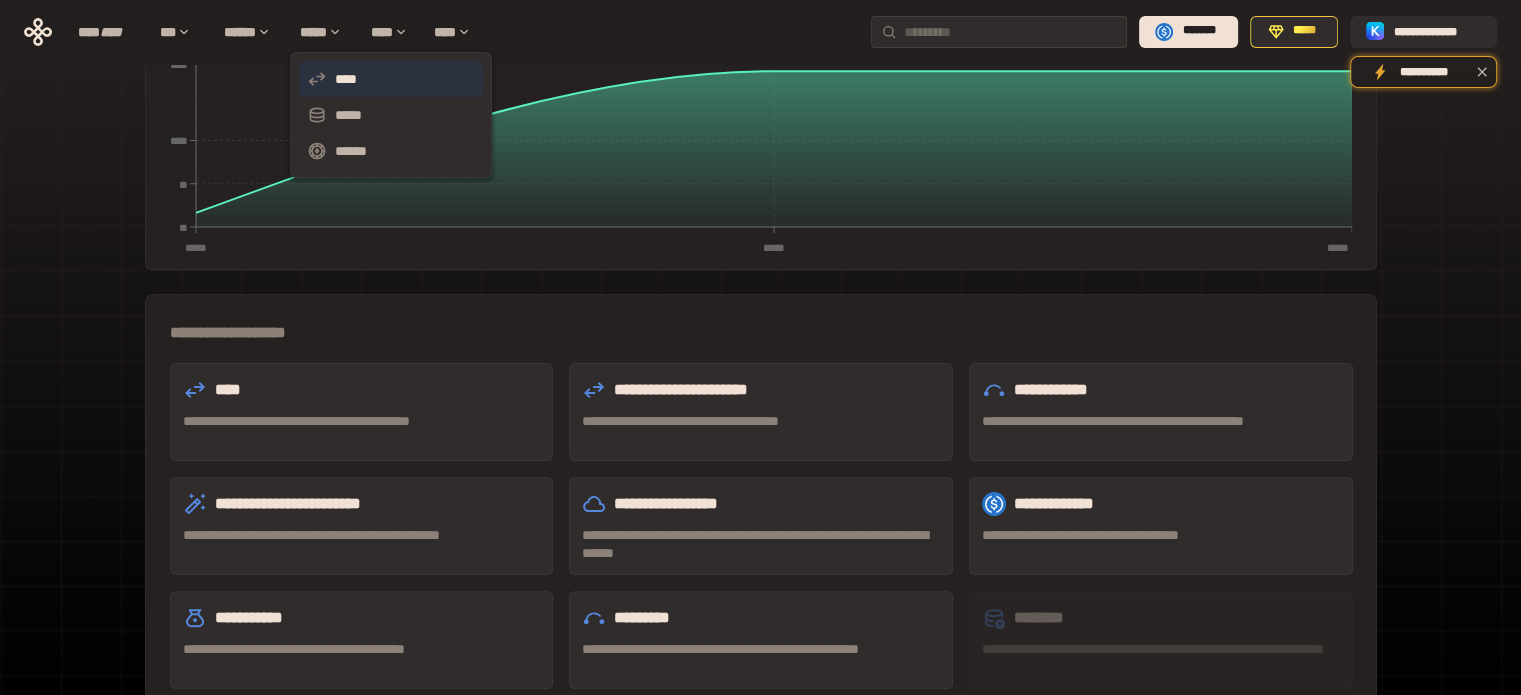 click on "****" at bounding box center [391, 79] 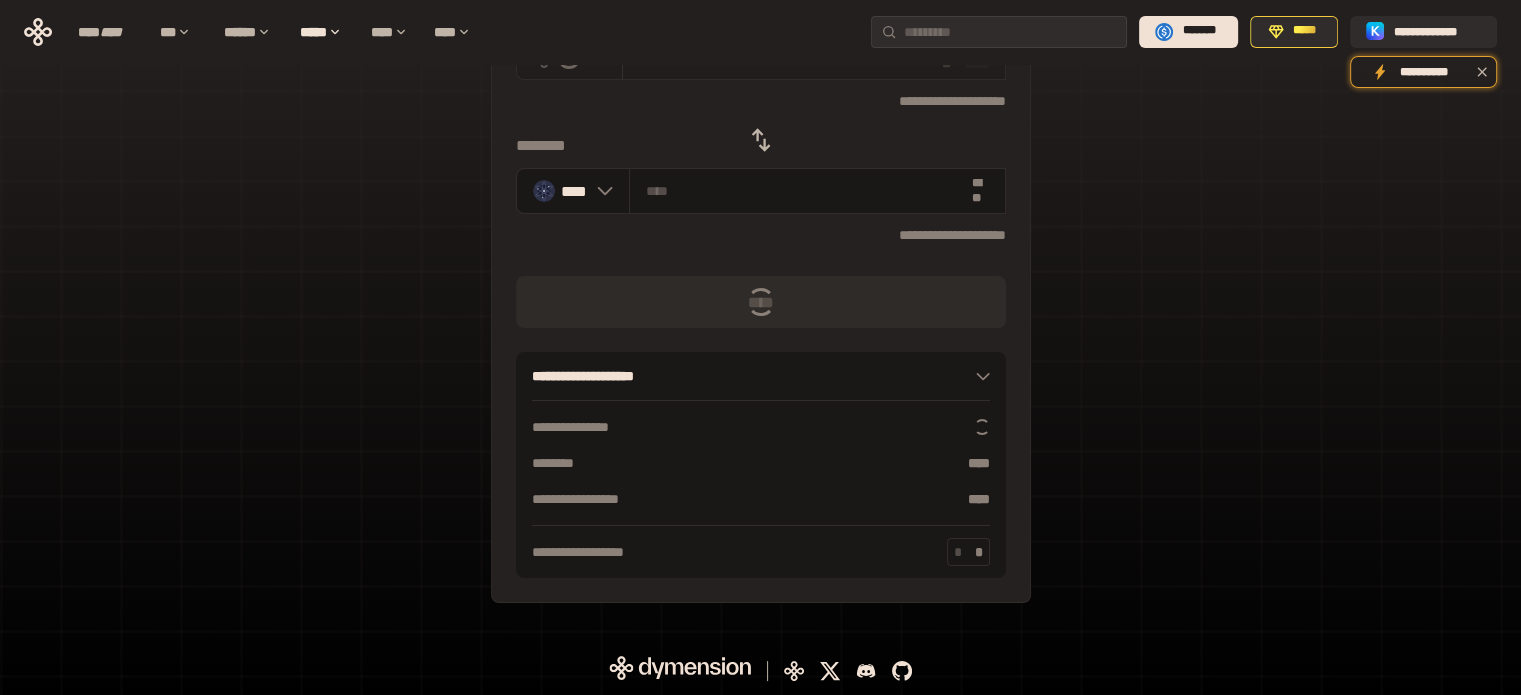 scroll, scrollTop: 0, scrollLeft: 0, axis: both 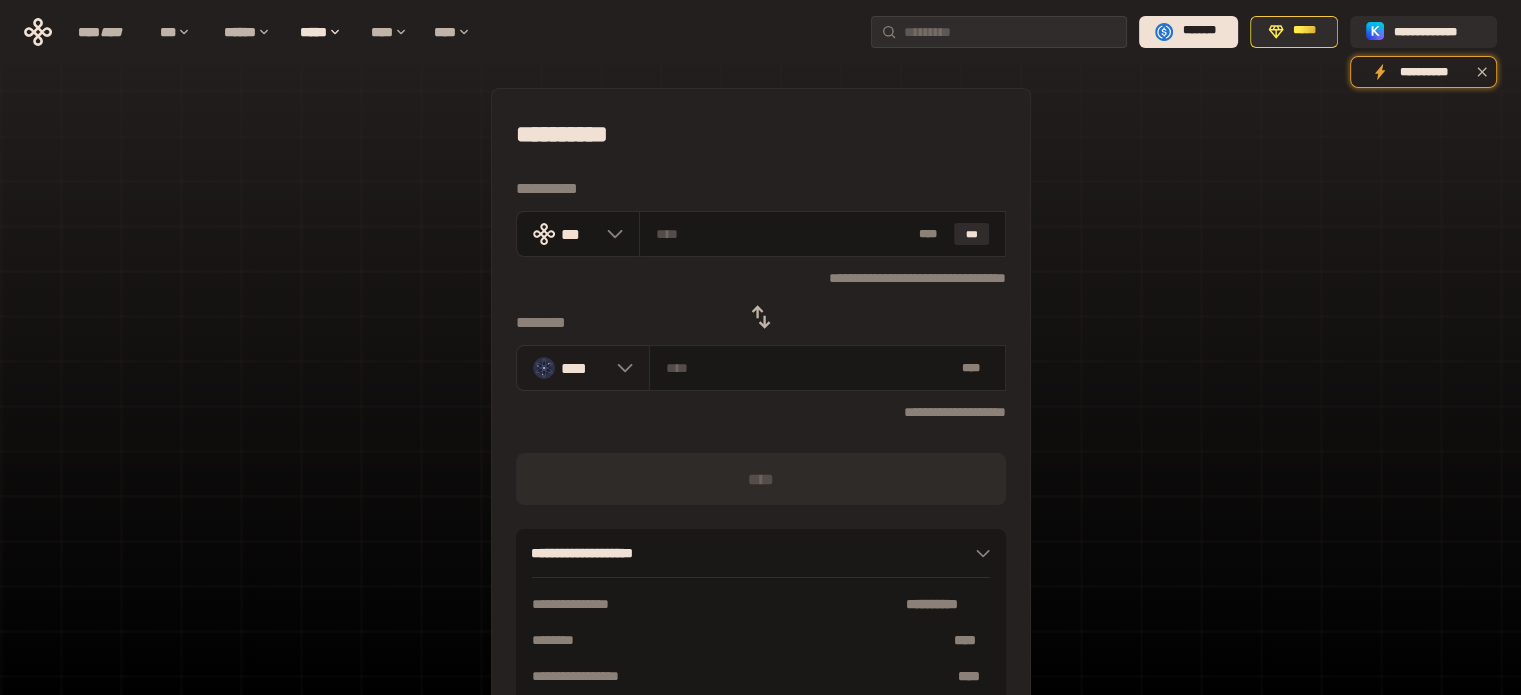 click 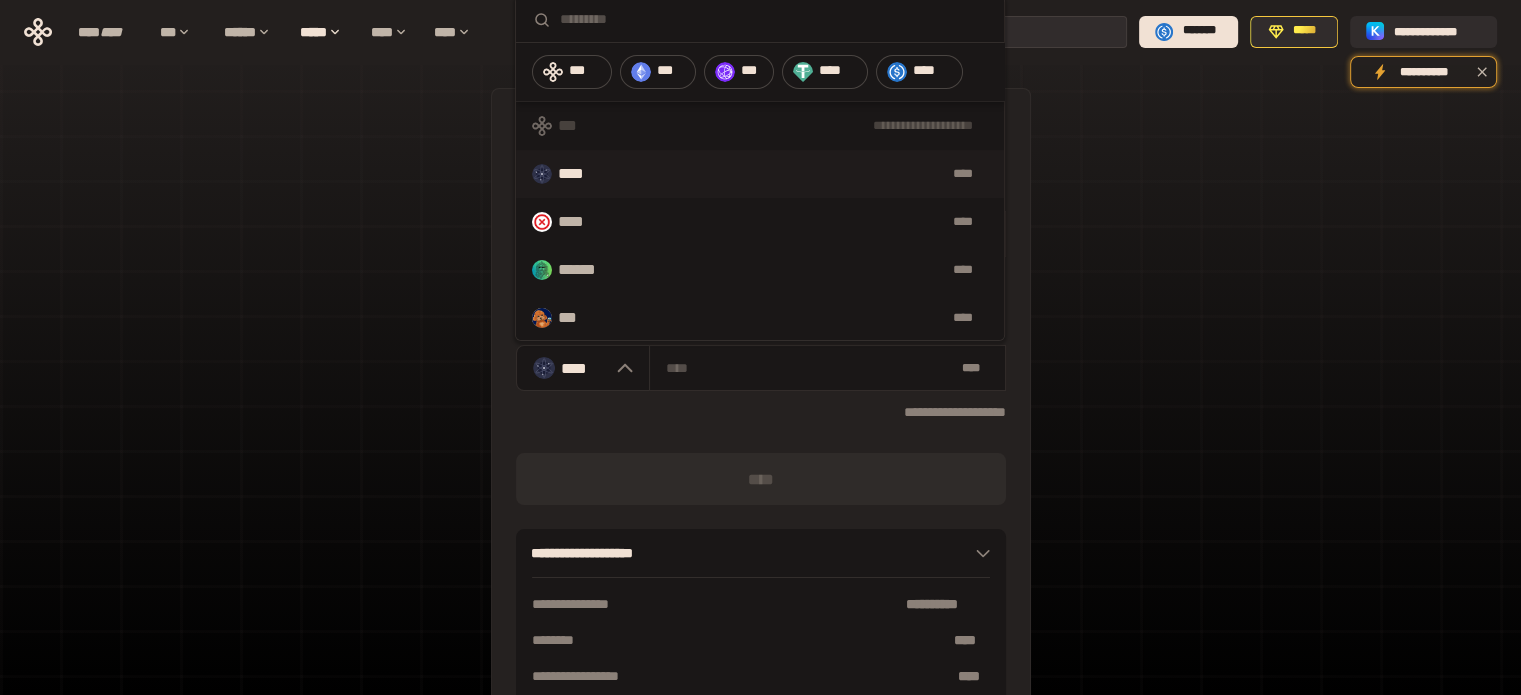 type 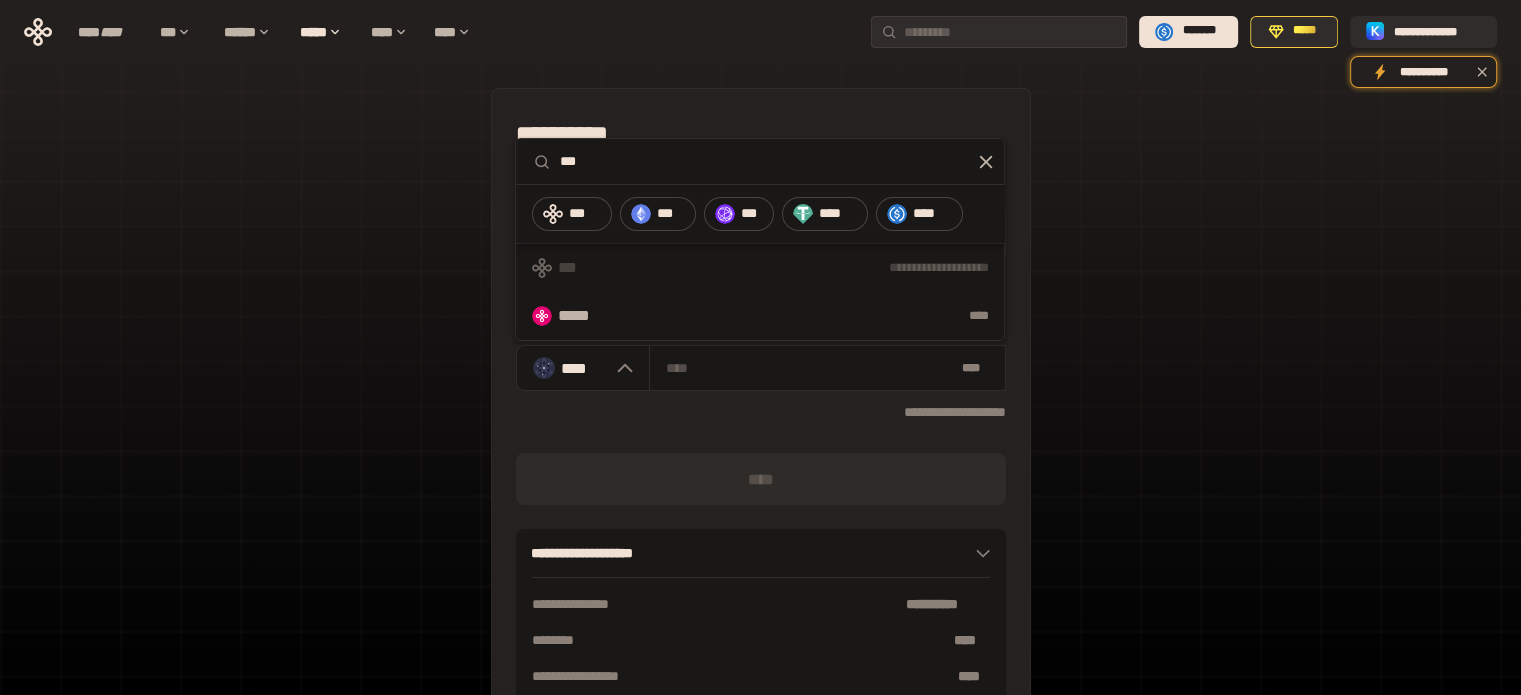 type on "***" 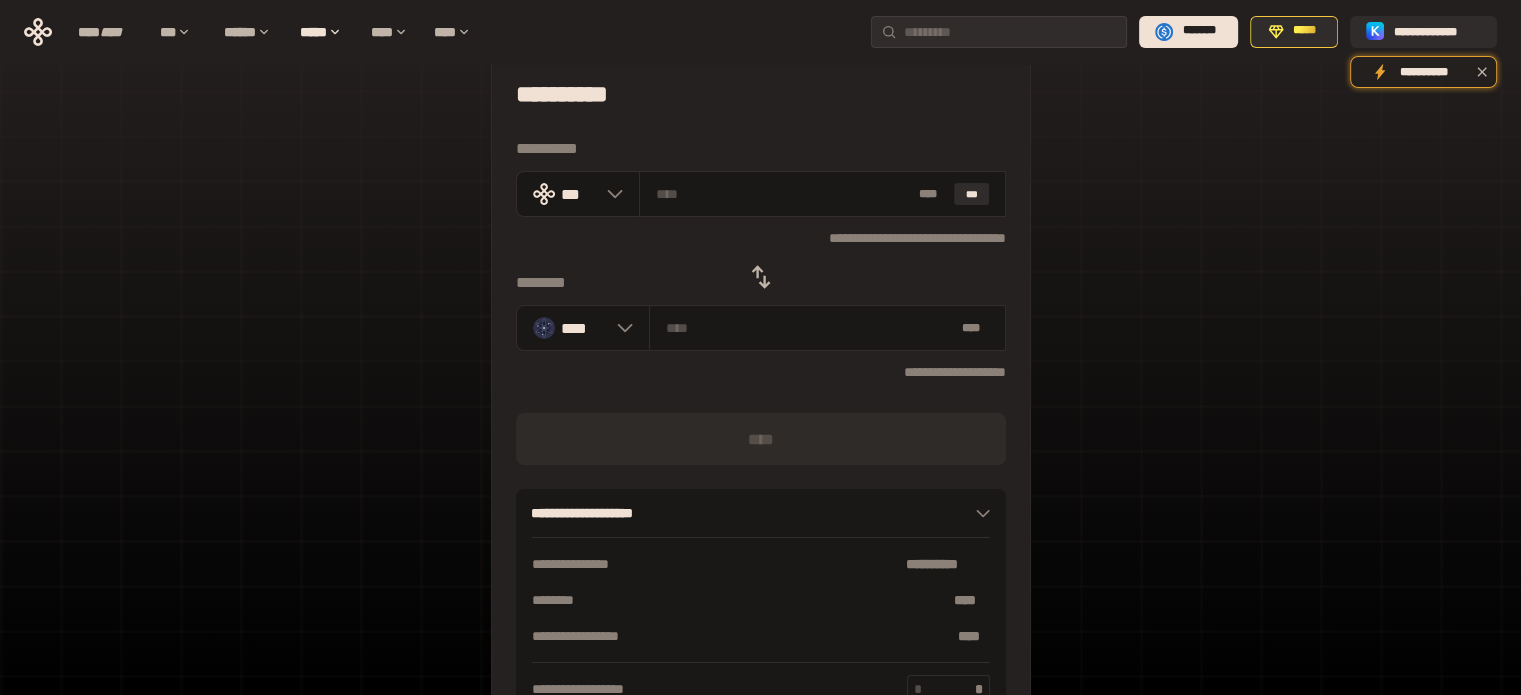 scroll, scrollTop: 42, scrollLeft: 0, axis: vertical 